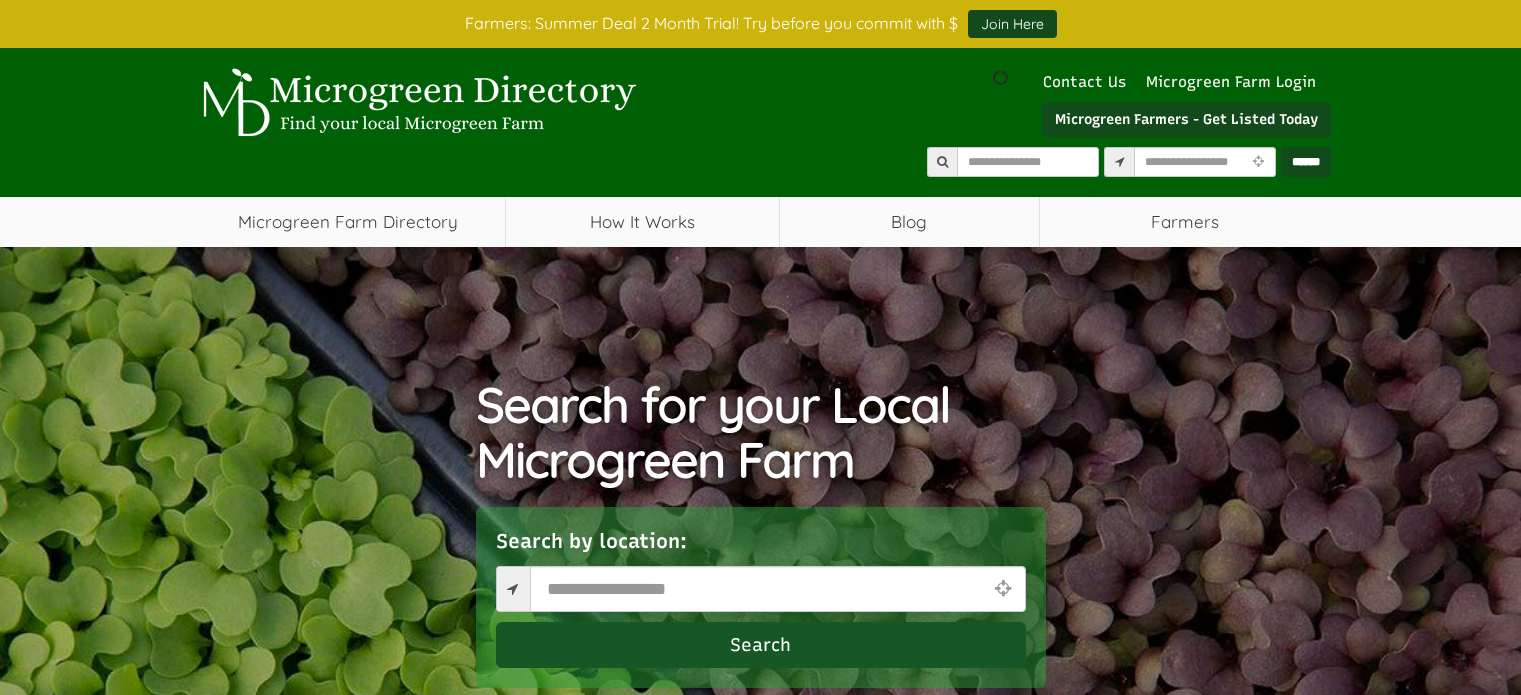 scroll, scrollTop: 0, scrollLeft: 0, axis: both 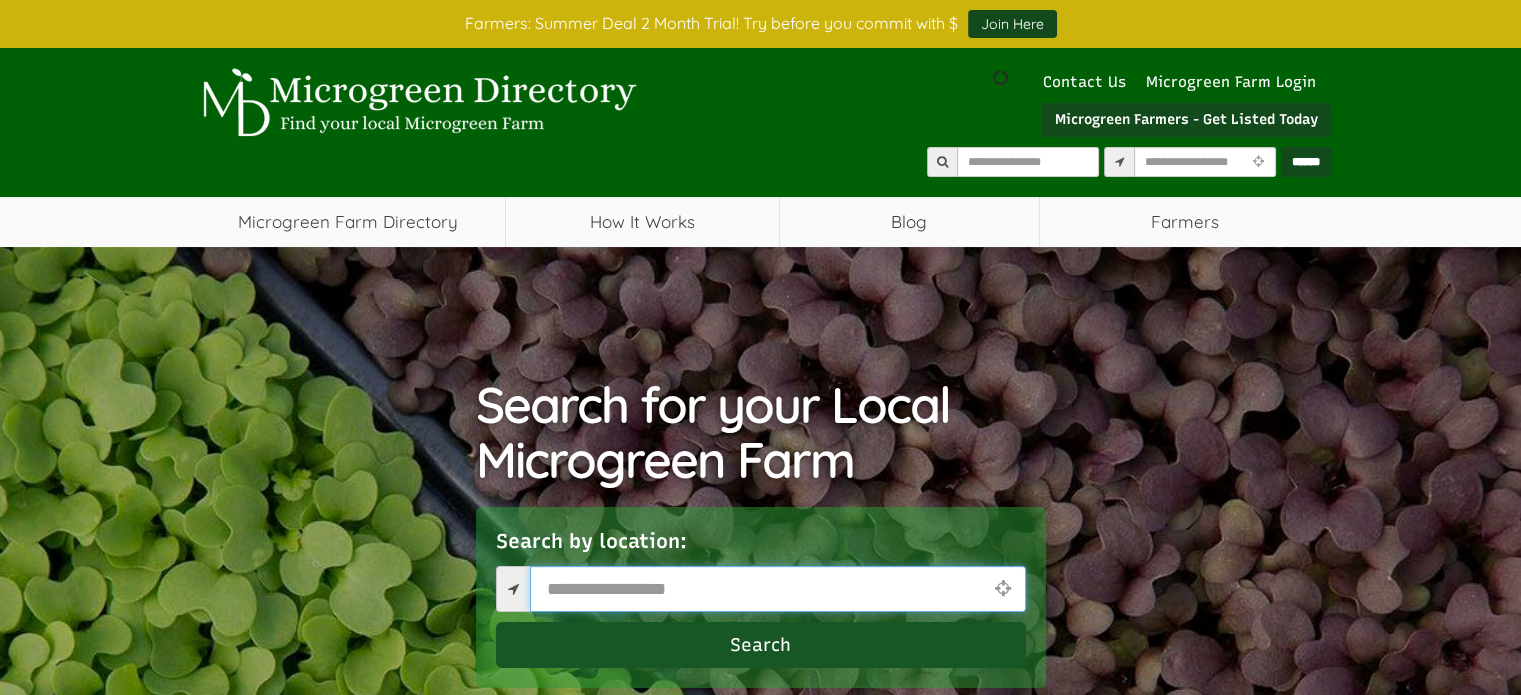 click at bounding box center [778, 589] 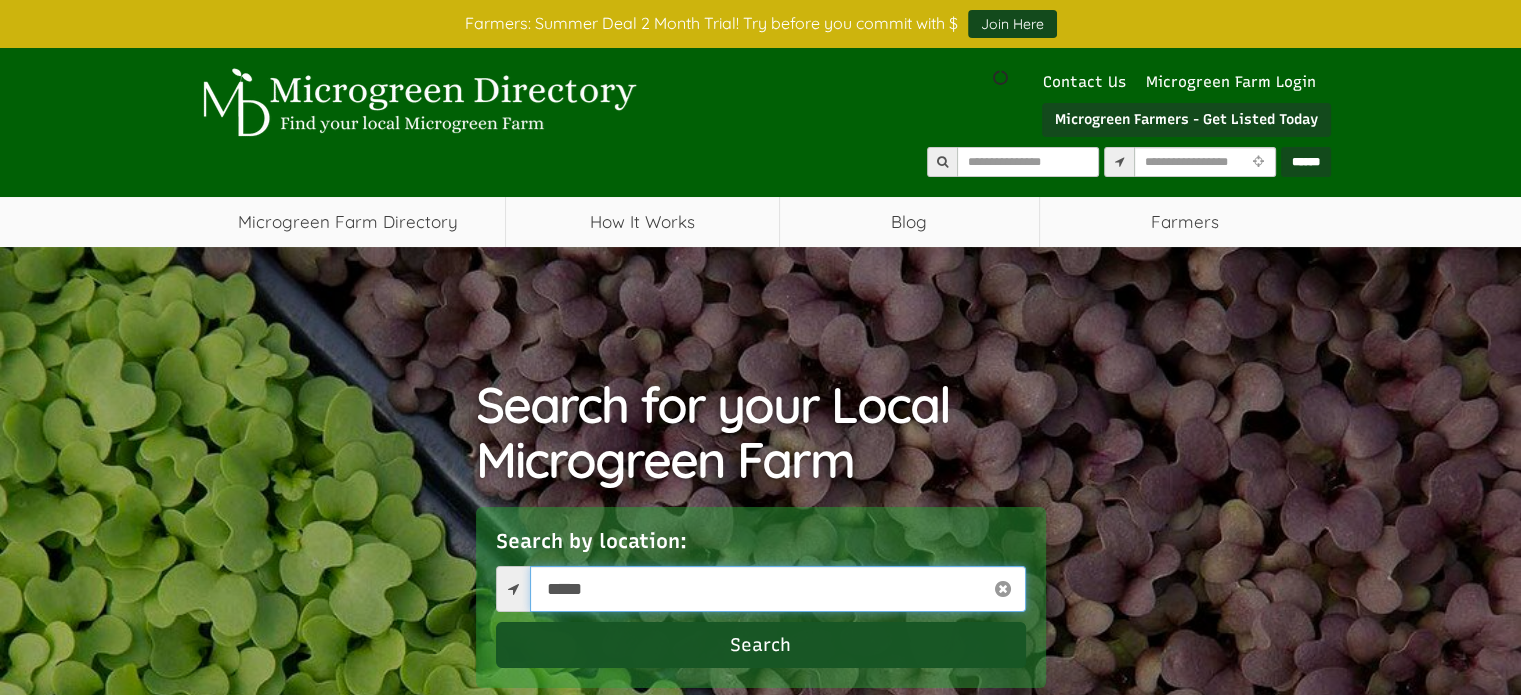 type on "*****" 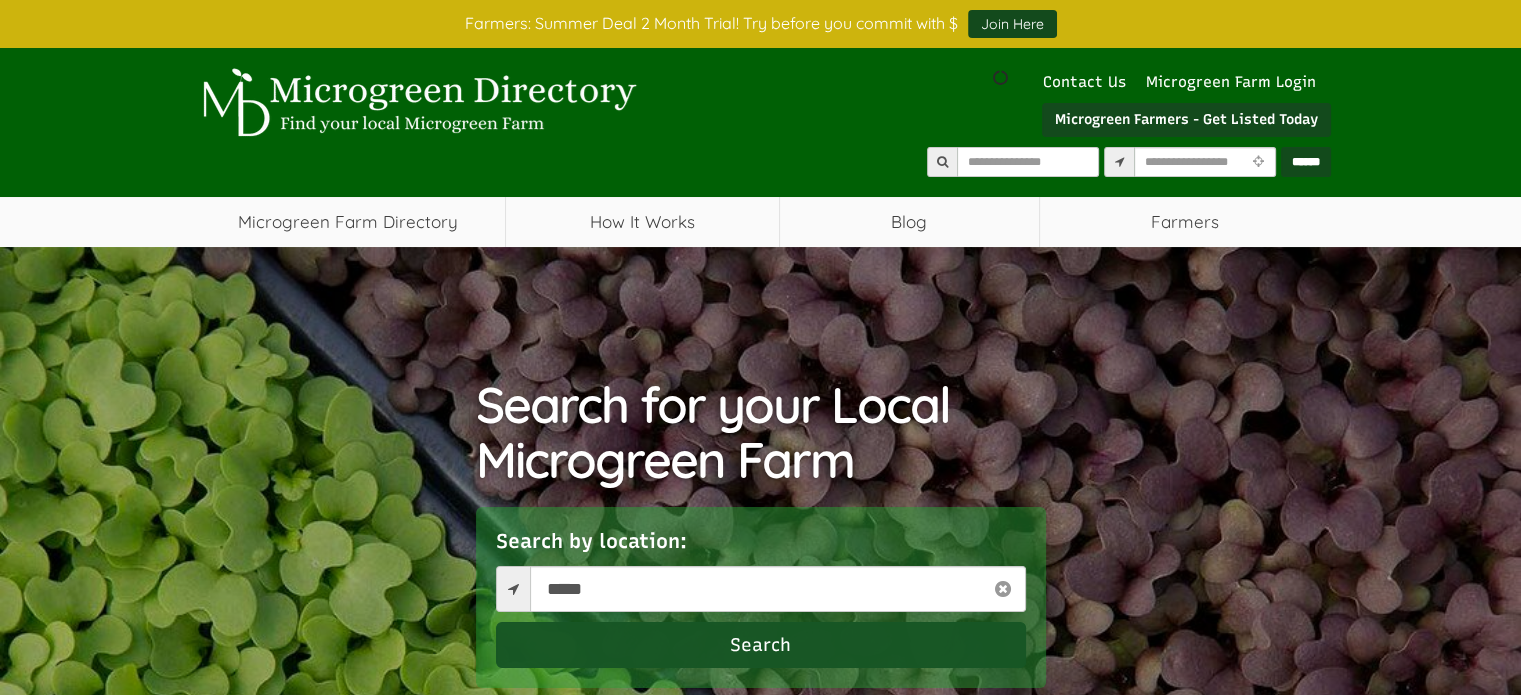 click on "Search" at bounding box center (761, 645) 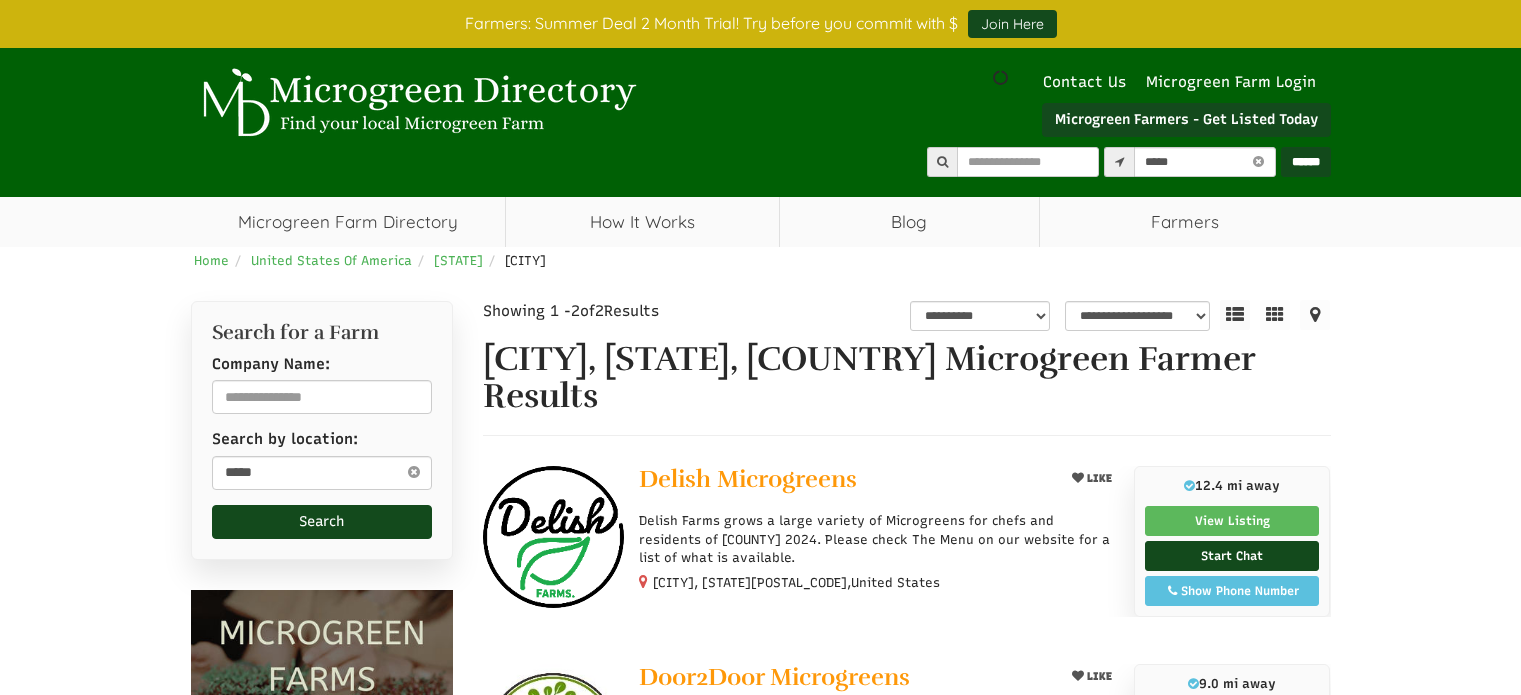 select on "********" 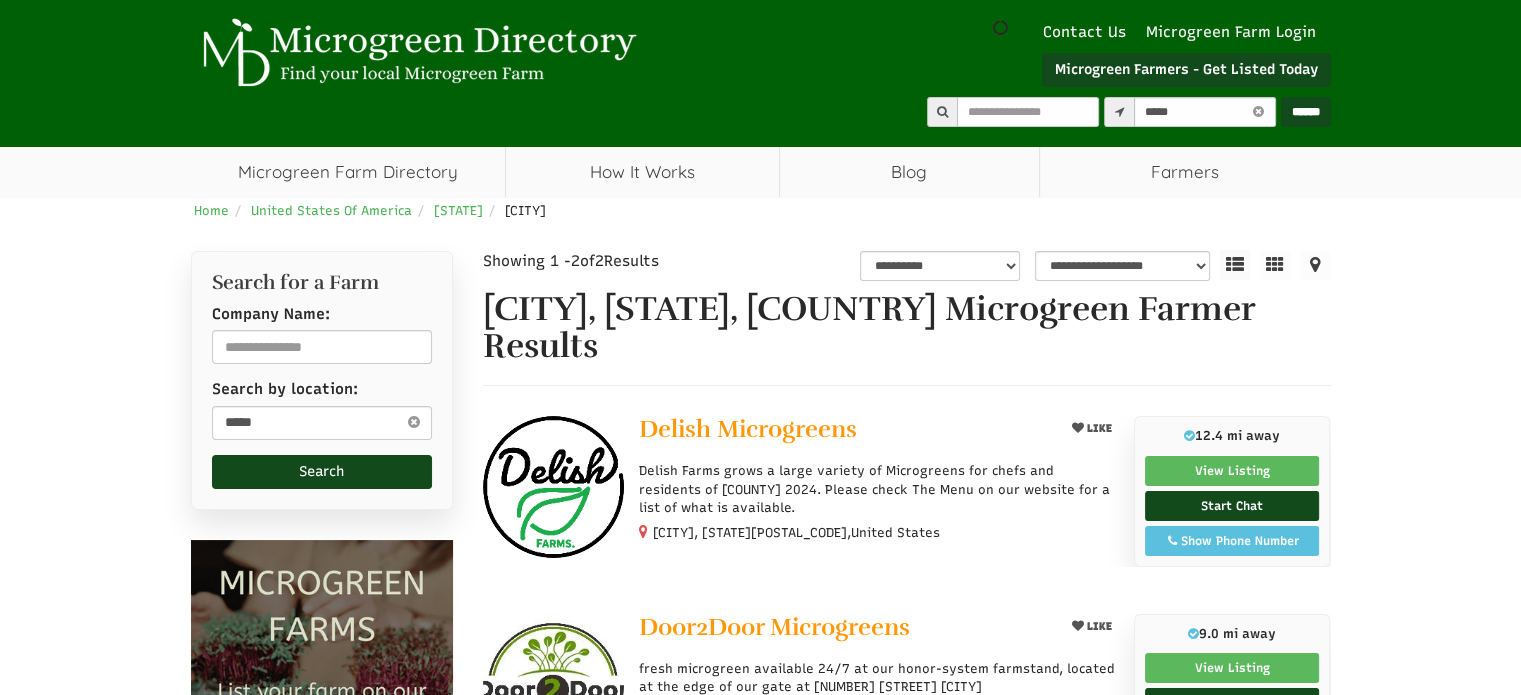 scroll, scrollTop: 96, scrollLeft: 0, axis: vertical 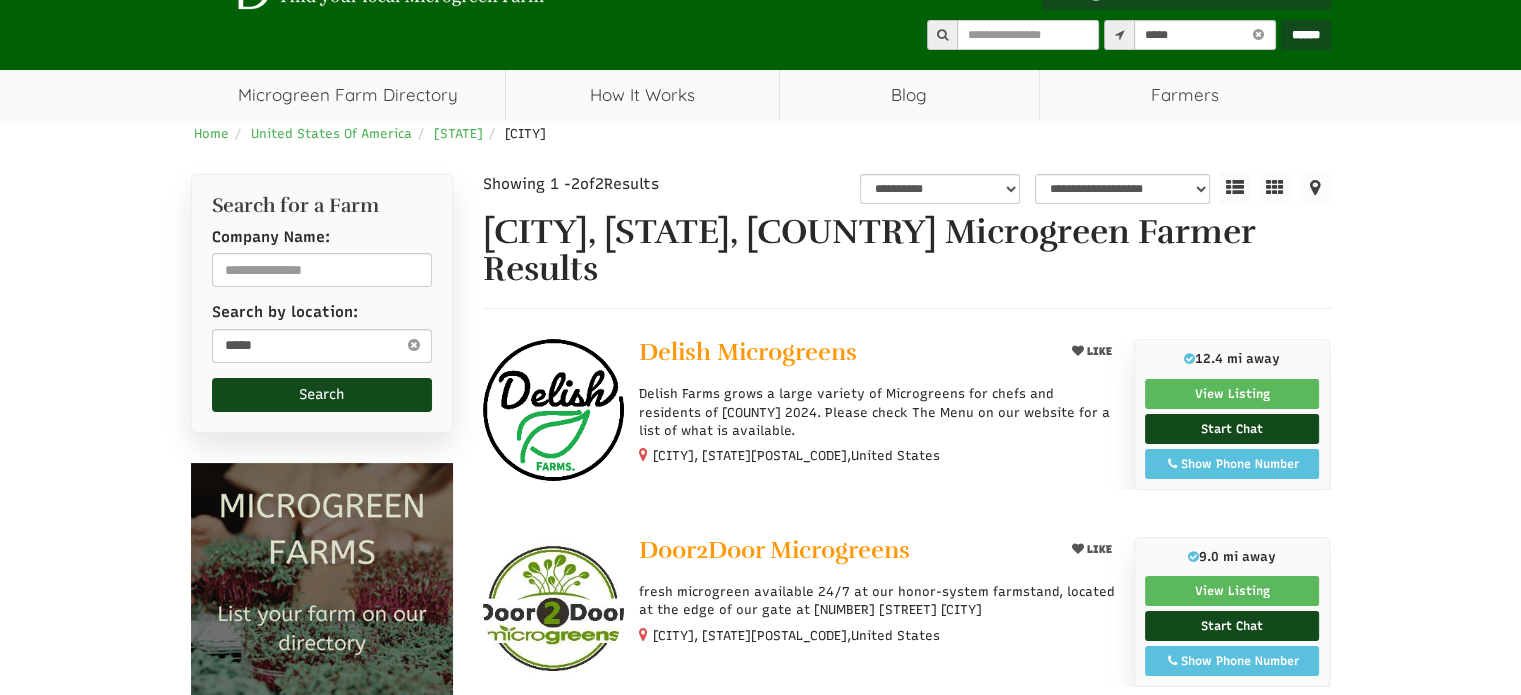 select 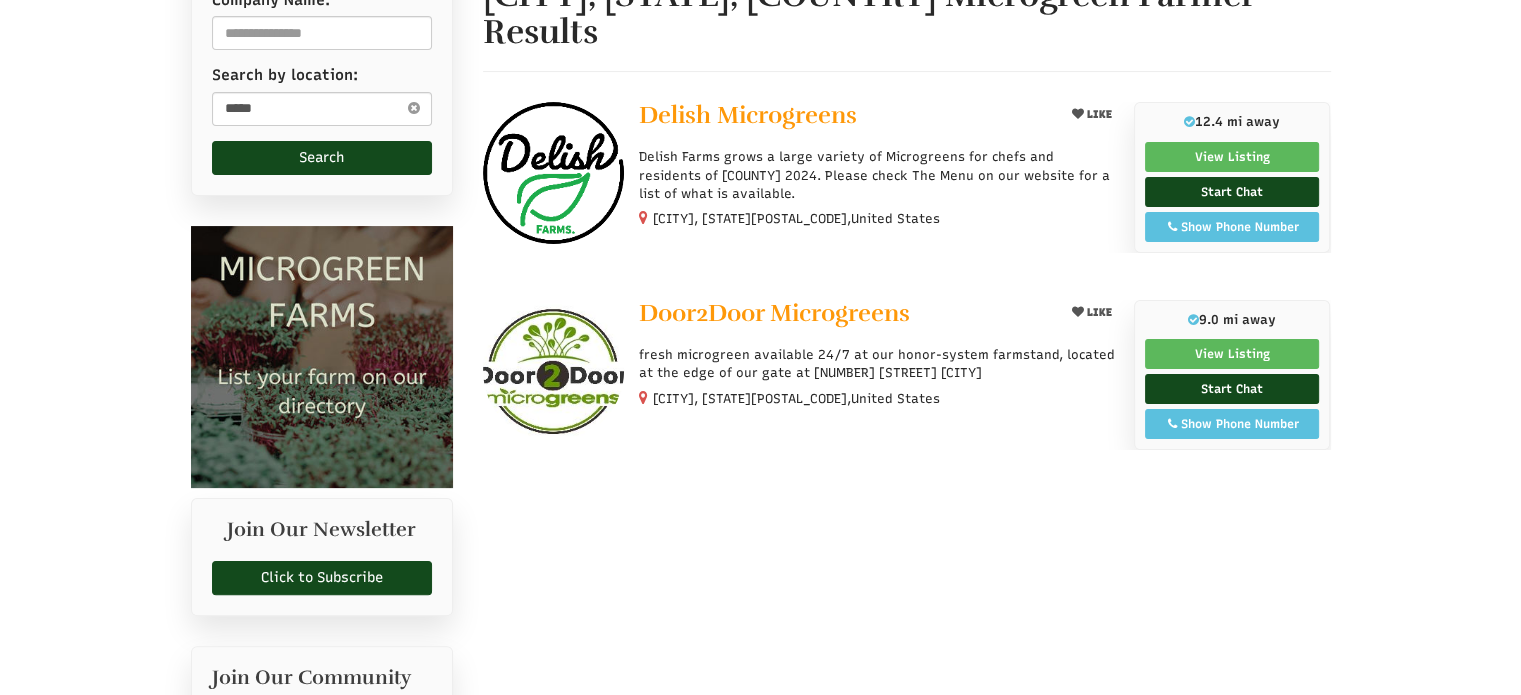 scroll, scrollTop: 364, scrollLeft: 0, axis: vertical 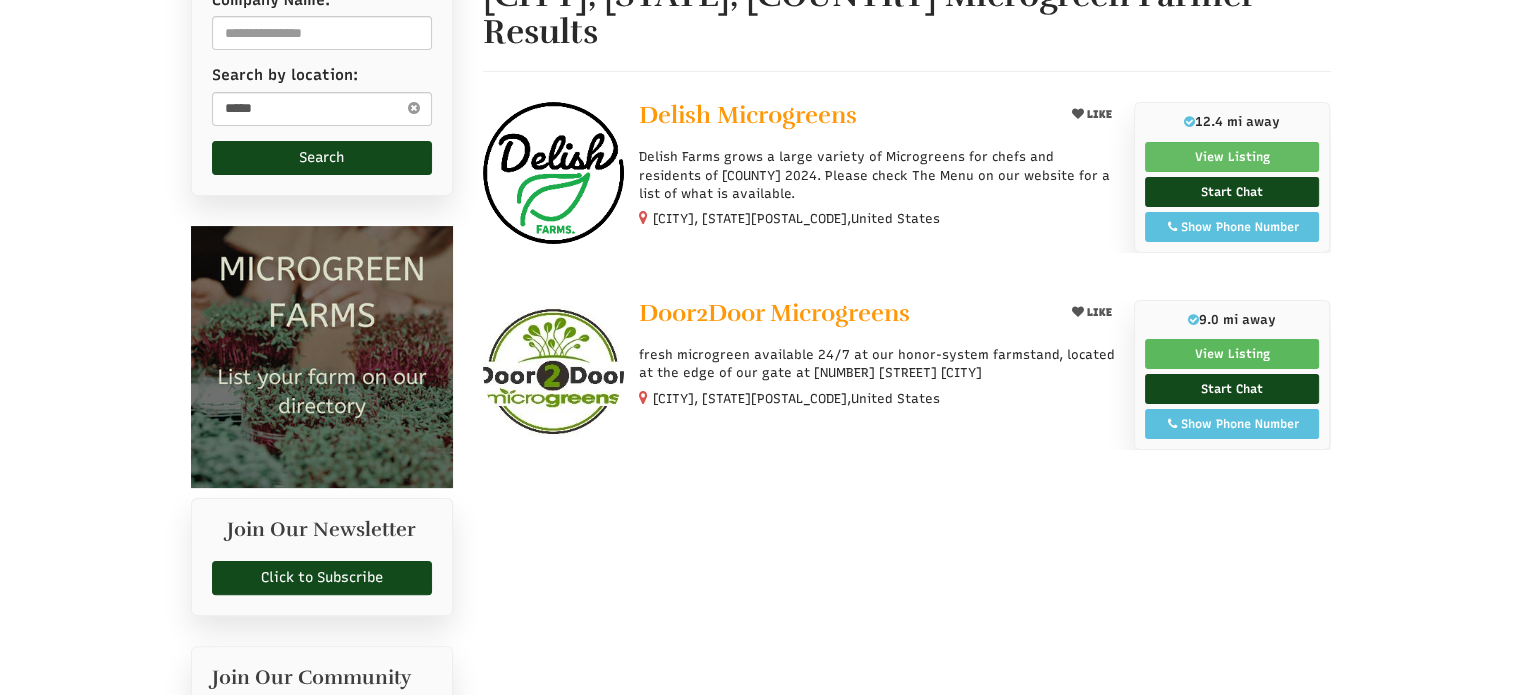 click on "View Listing" at bounding box center (1232, 157) 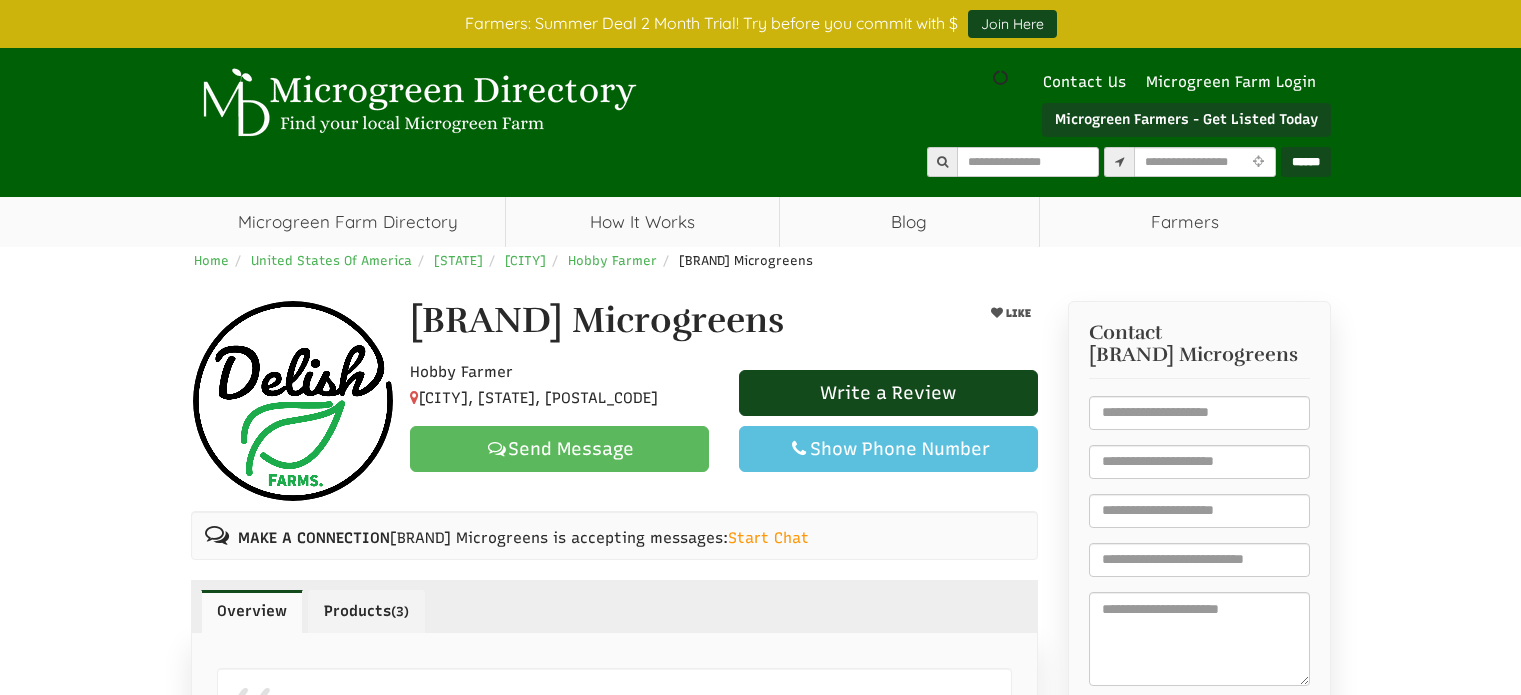 scroll, scrollTop: 0, scrollLeft: 0, axis: both 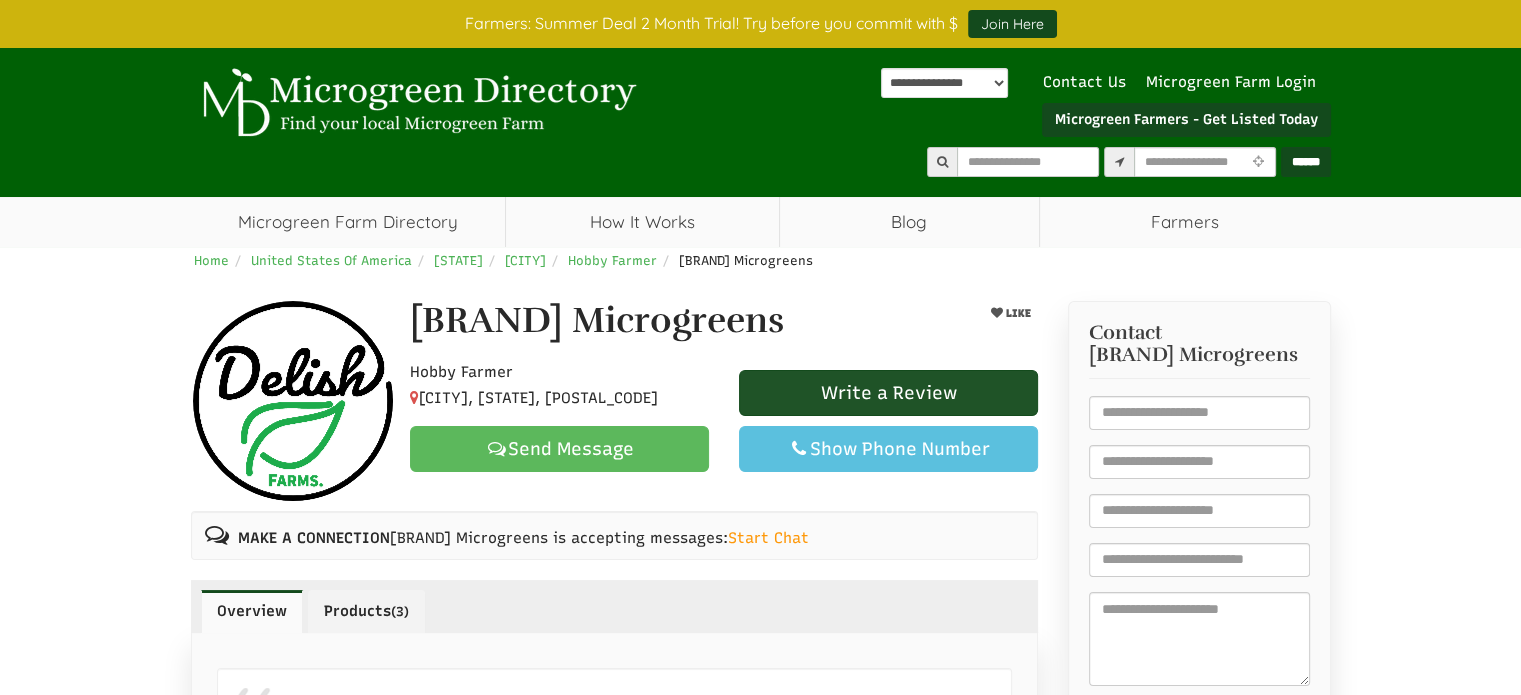 select 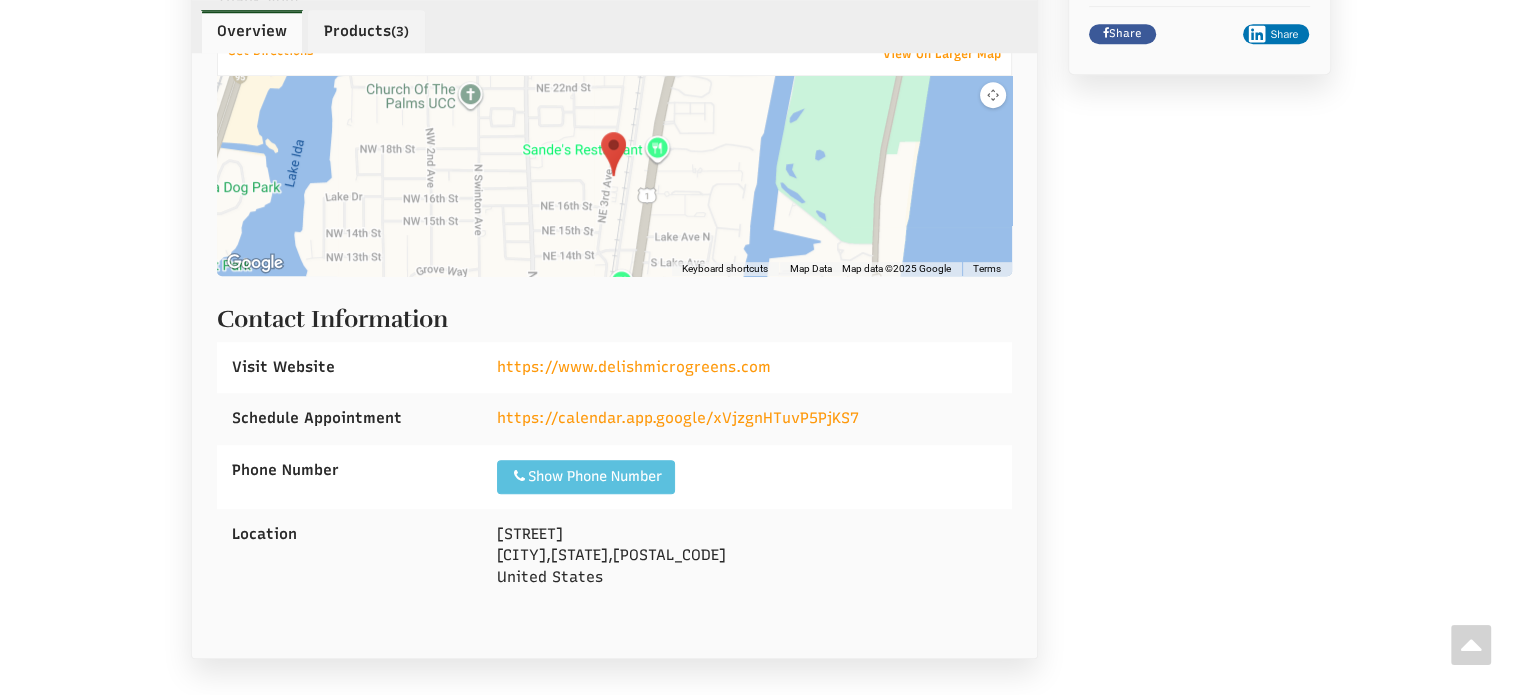 scroll, scrollTop: 984, scrollLeft: 0, axis: vertical 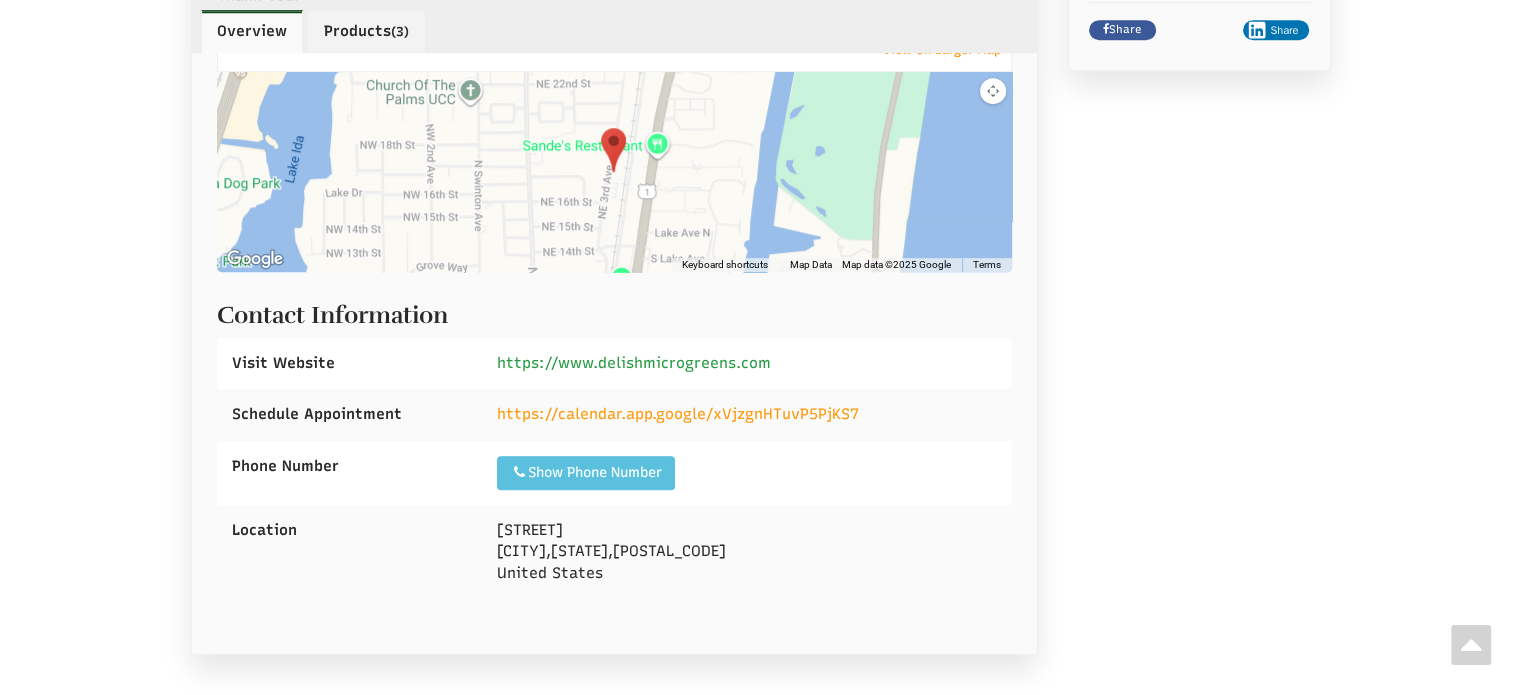 click on "https://www.delishmicrogreens.com" at bounding box center [634, 363] 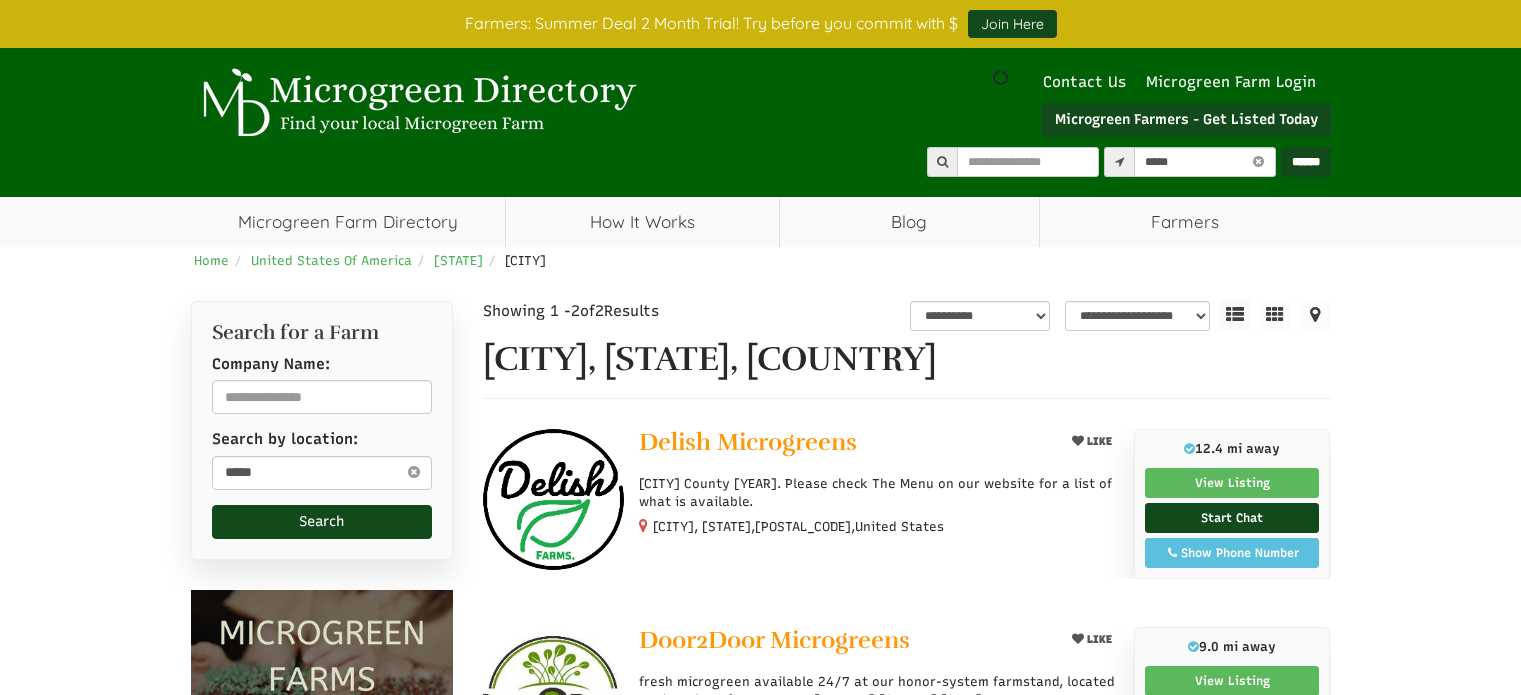 select on "********" 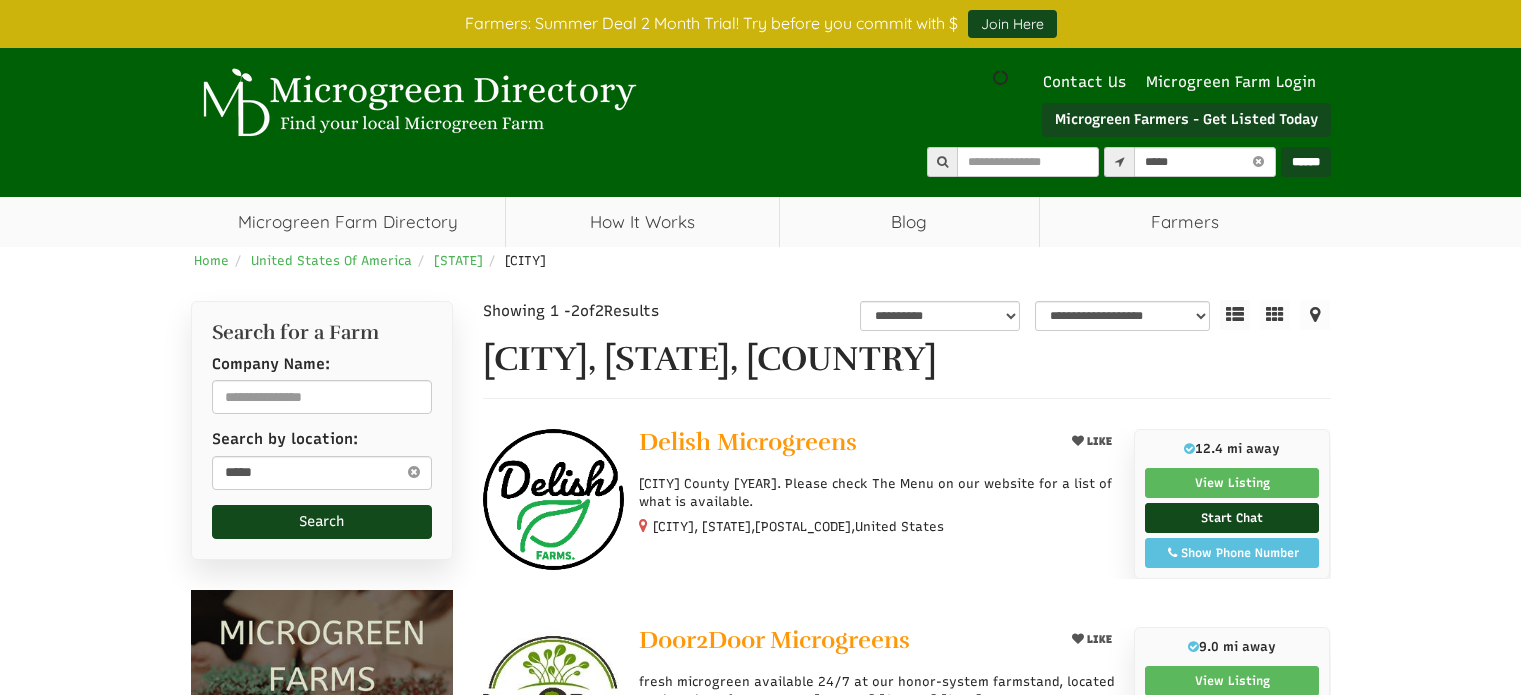 scroll, scrollTop: 366, scrollLeft: 0, axis: vertical 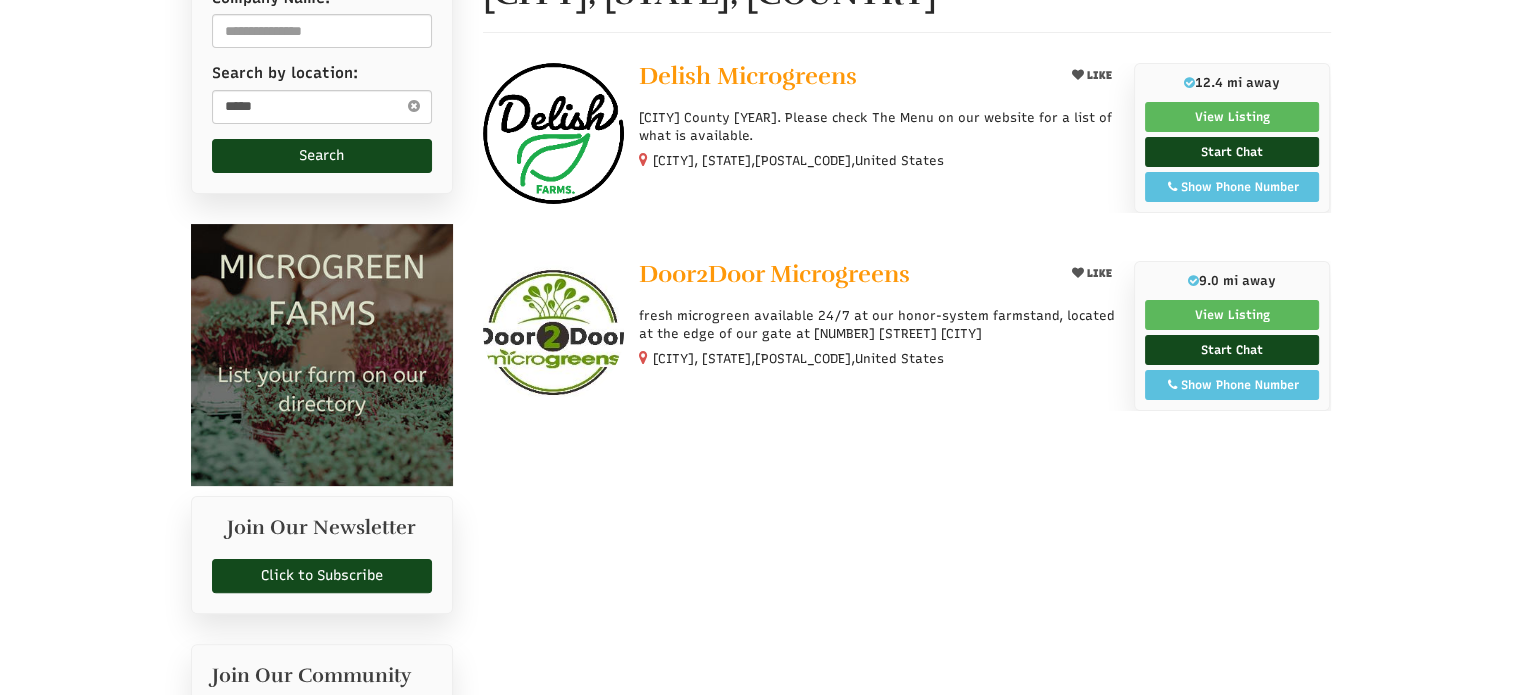 select 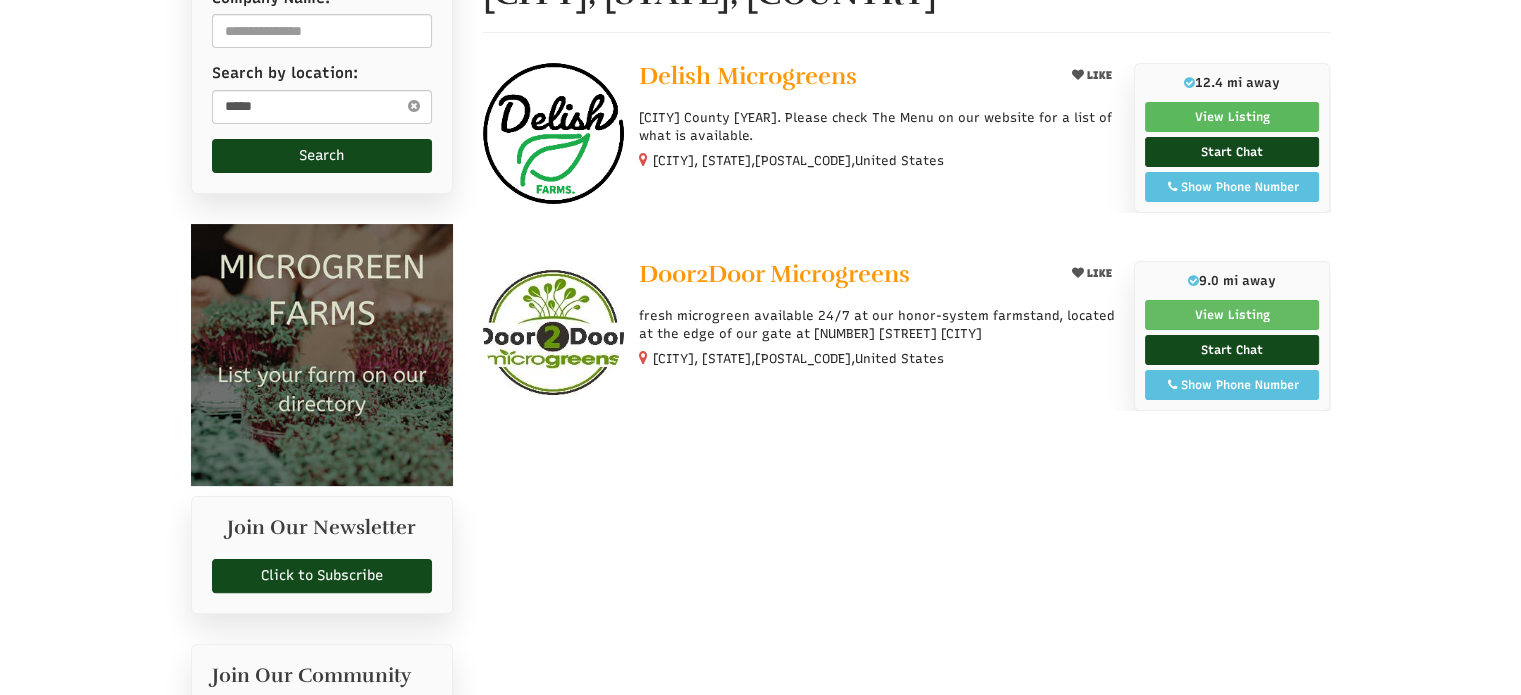 click on "View Listing" at bounding box center [1232, 315] 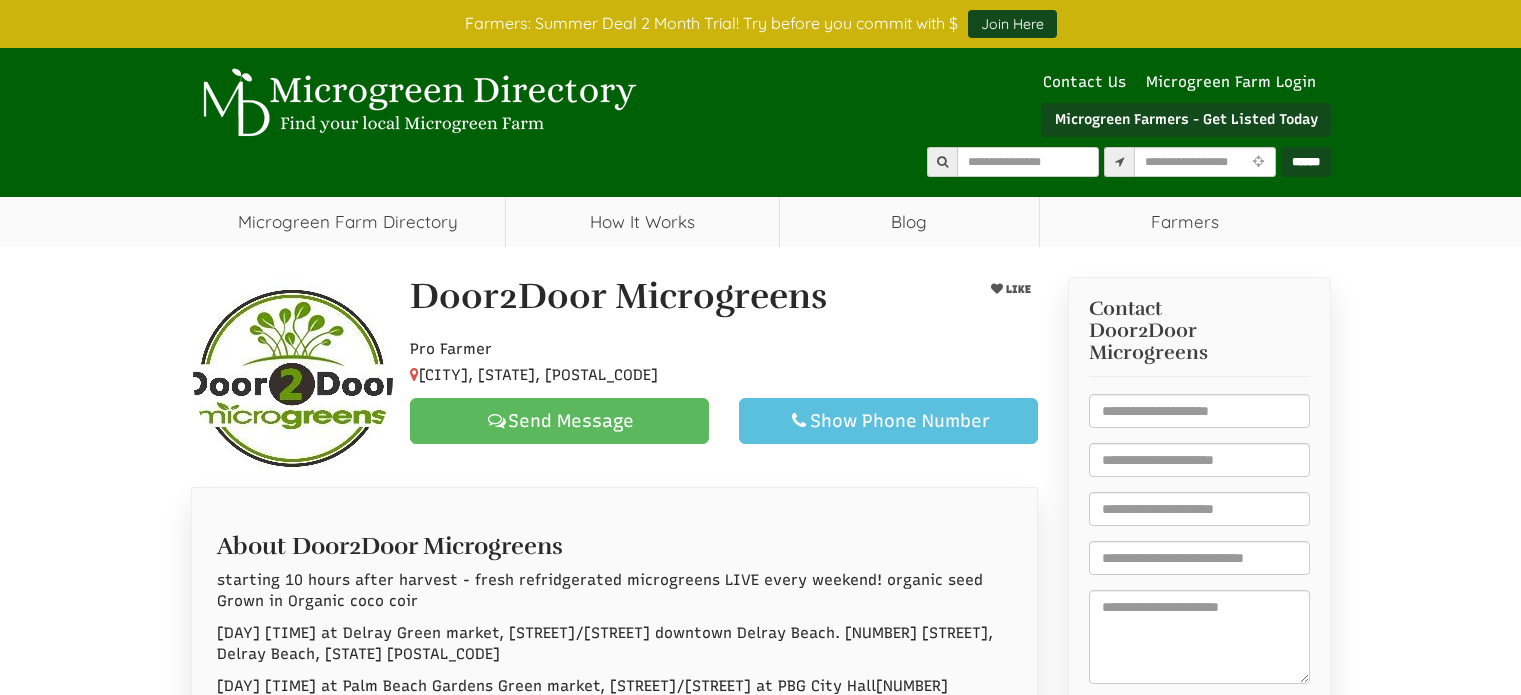 scroll, scrollTop: 0, scrollLeft: 0, axis: both 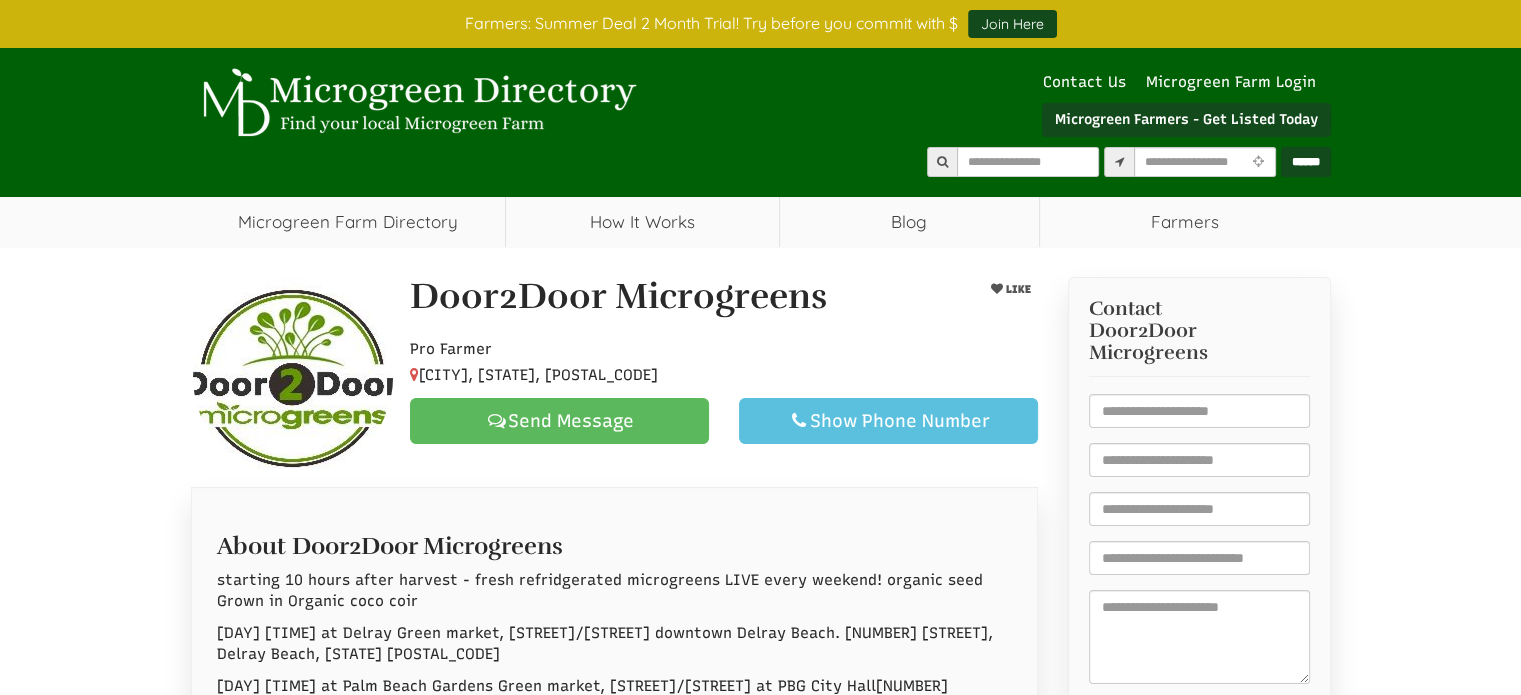 select 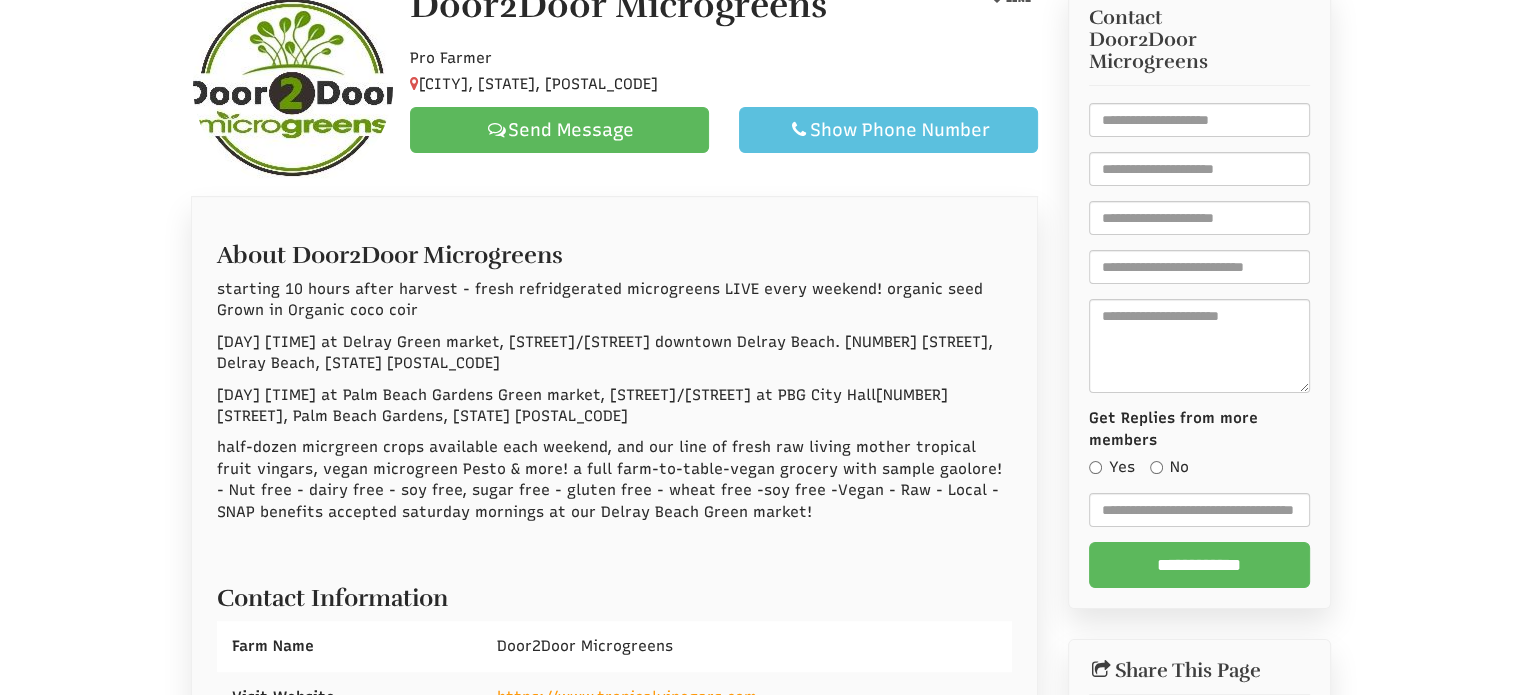 scroll, scrollTop: 0, scrollLeft: 0, axis: both 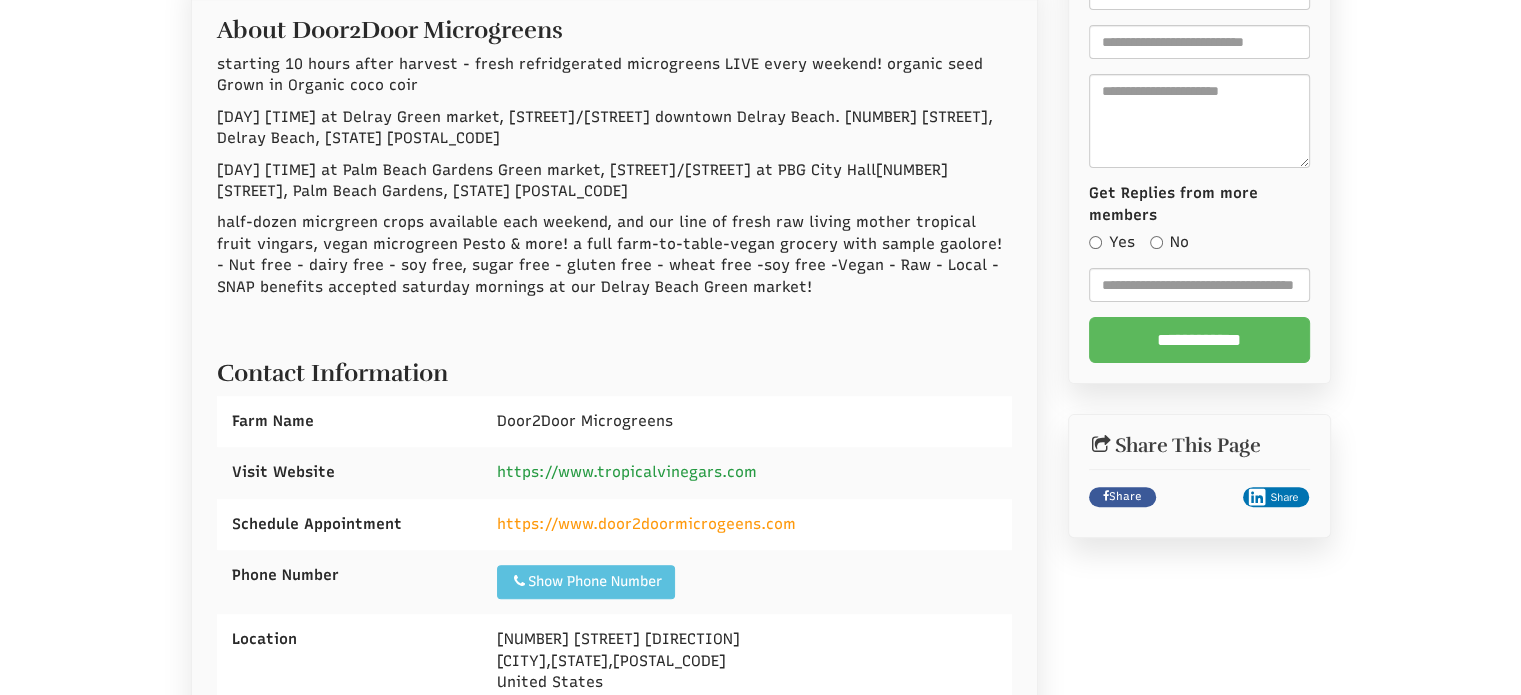 click on "https://www.tropicalvinegars.com" at bounding box center [627, 472] 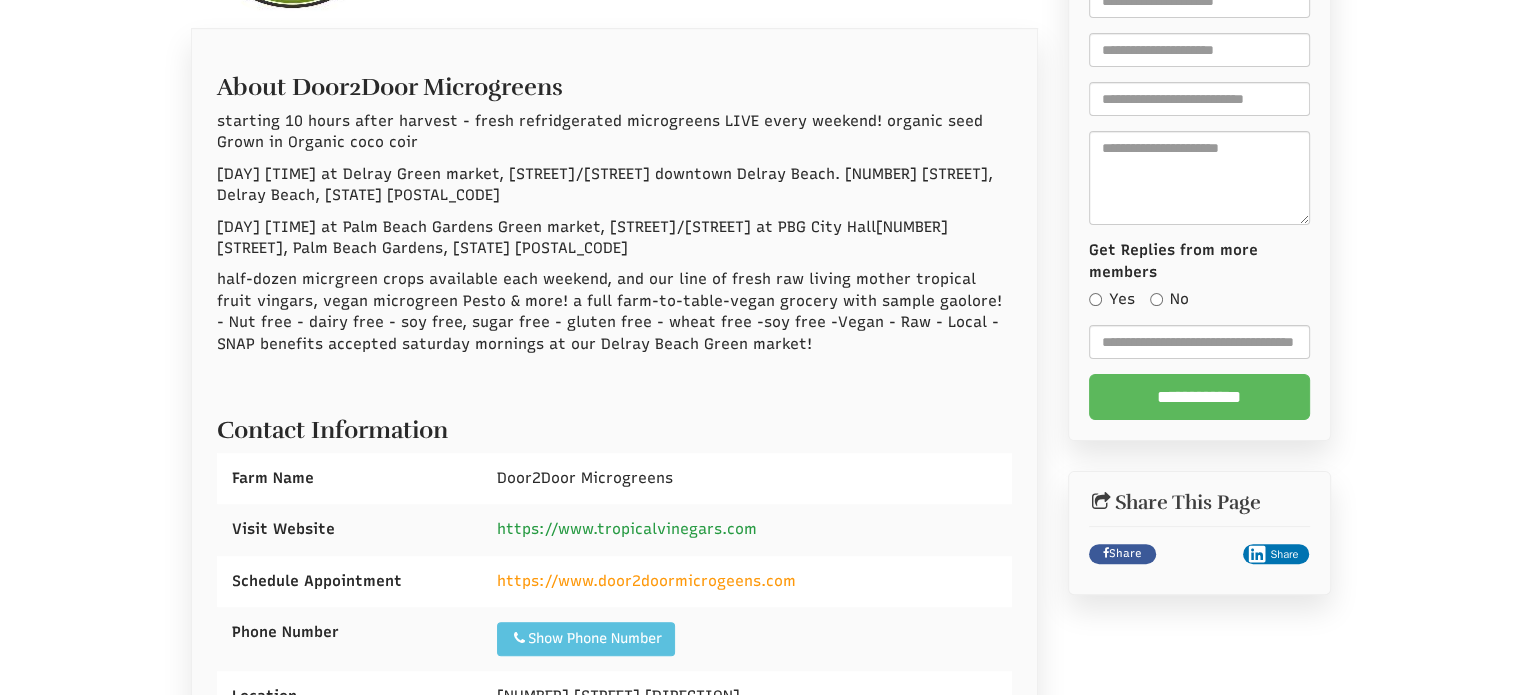 scroll, scrollTop: 462, scrollLeft: 0, axis: vertical 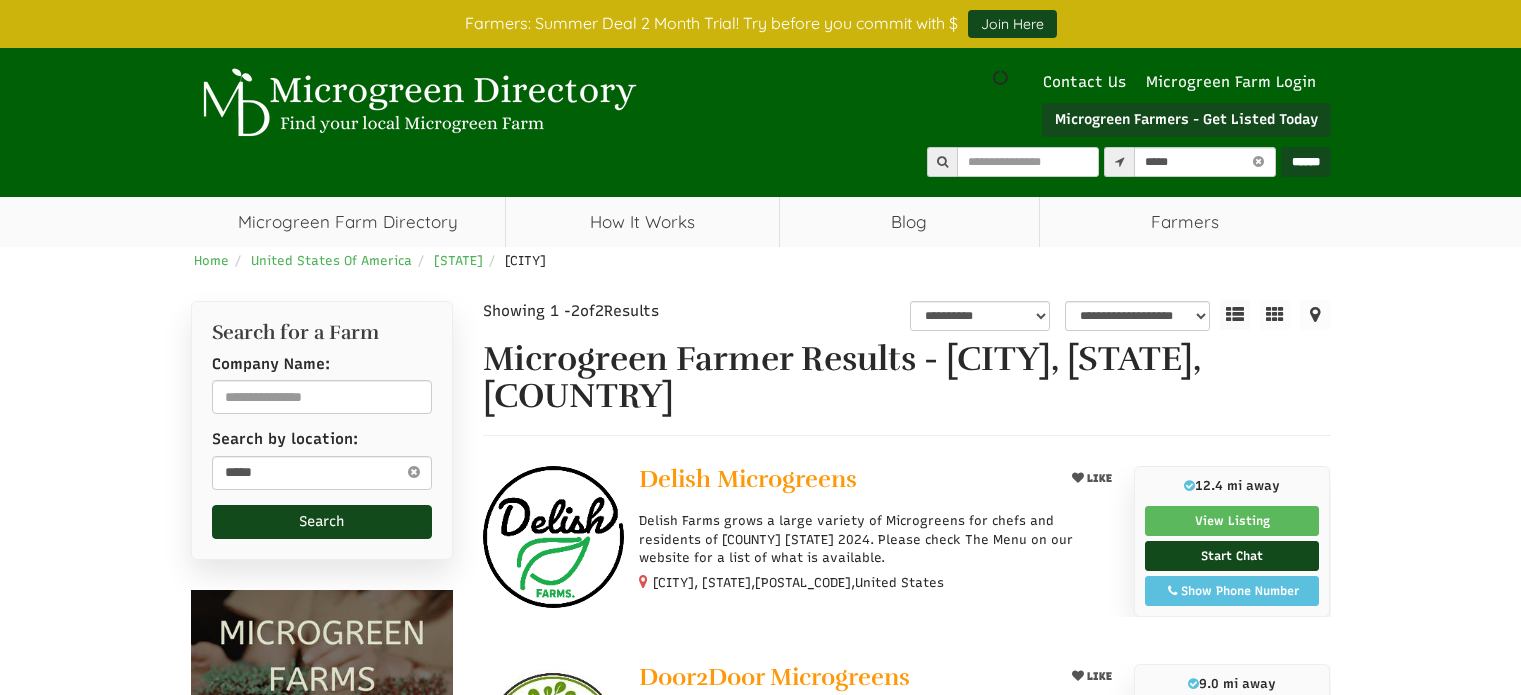 select on "********" 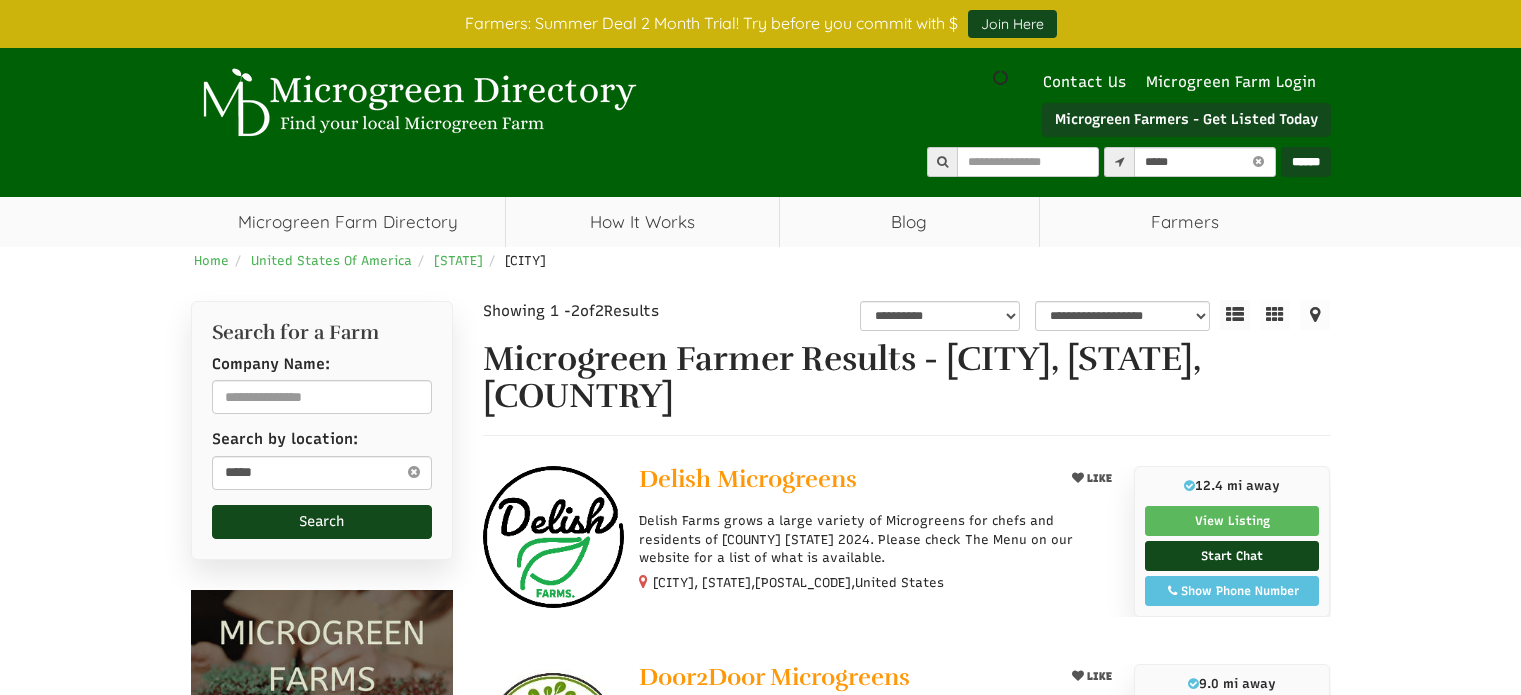 scroll, scrollTop: 368, scrollLeft: 0, axis: vertical 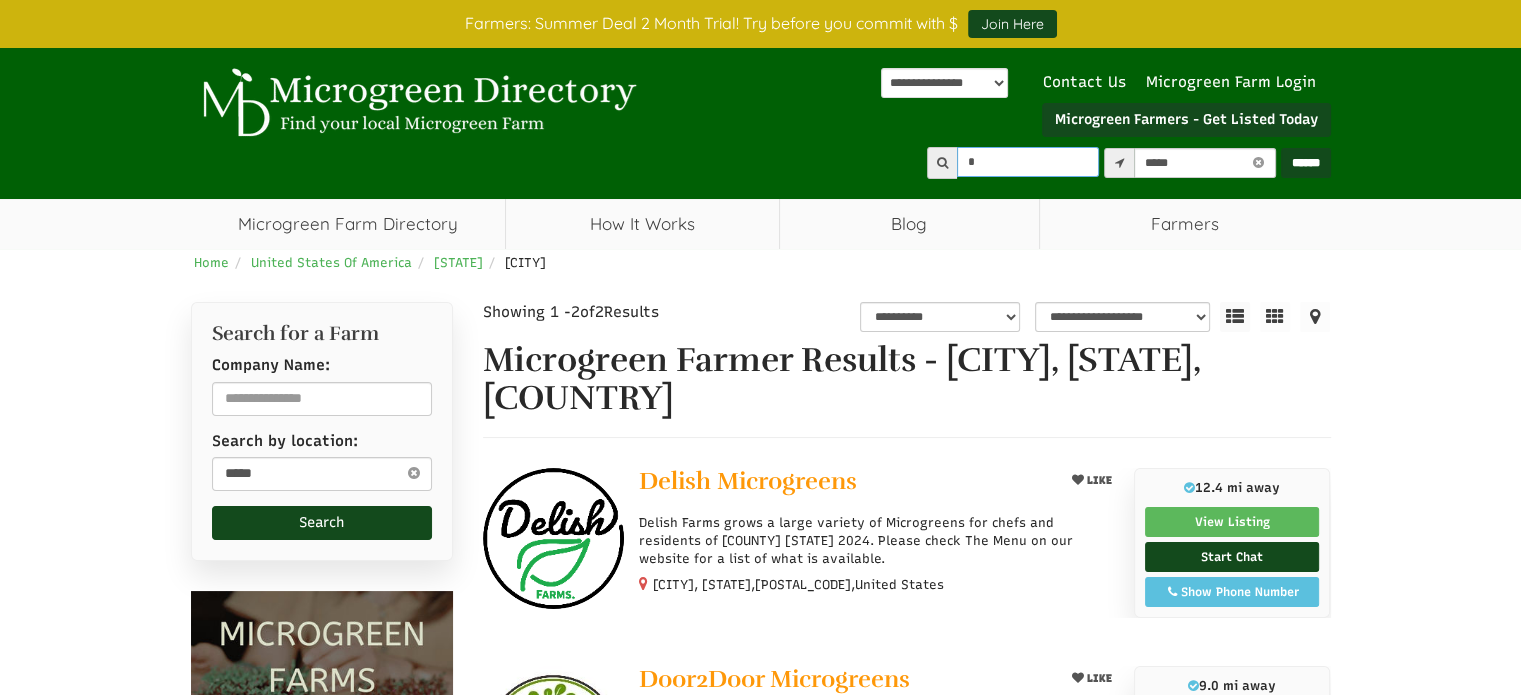 type on "**" 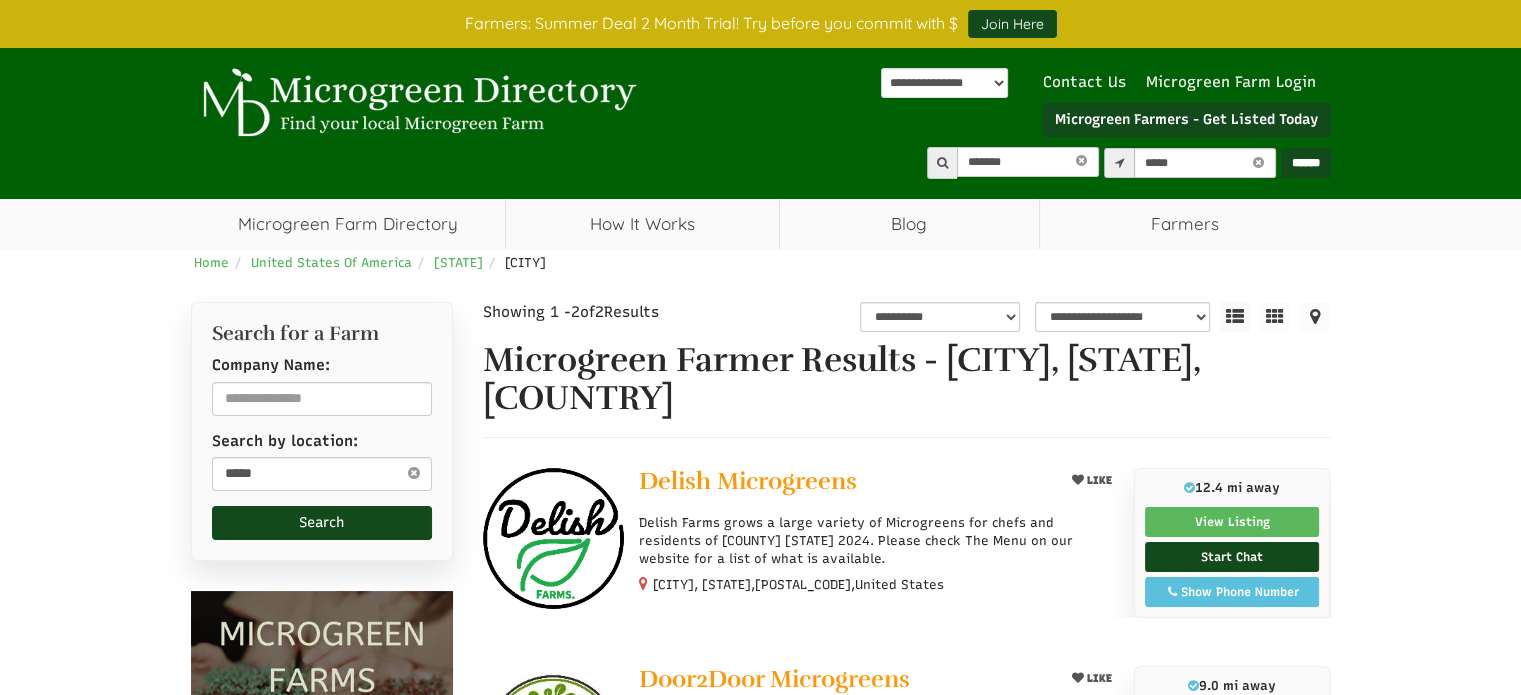 type on "*******" 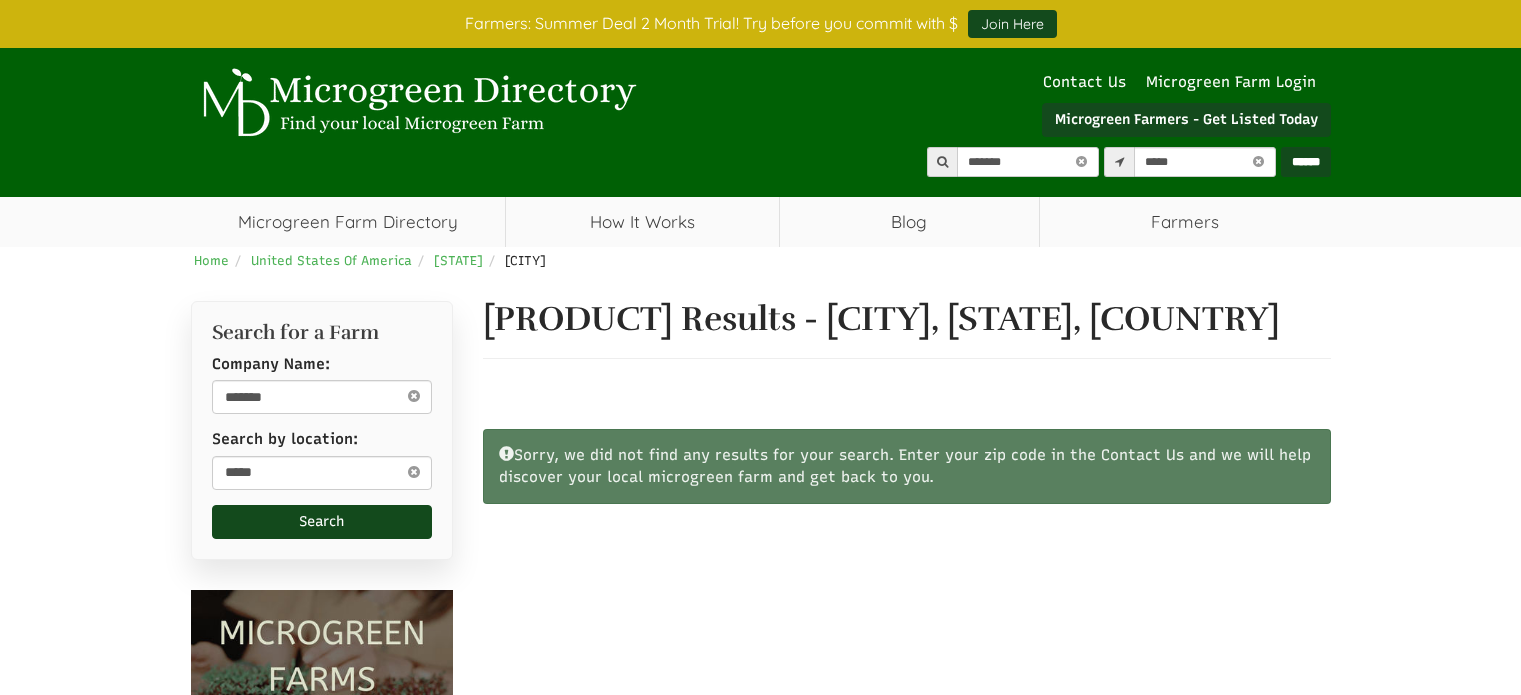 scroll, scrollTop: 0, scrollLeft: 0, axis: both 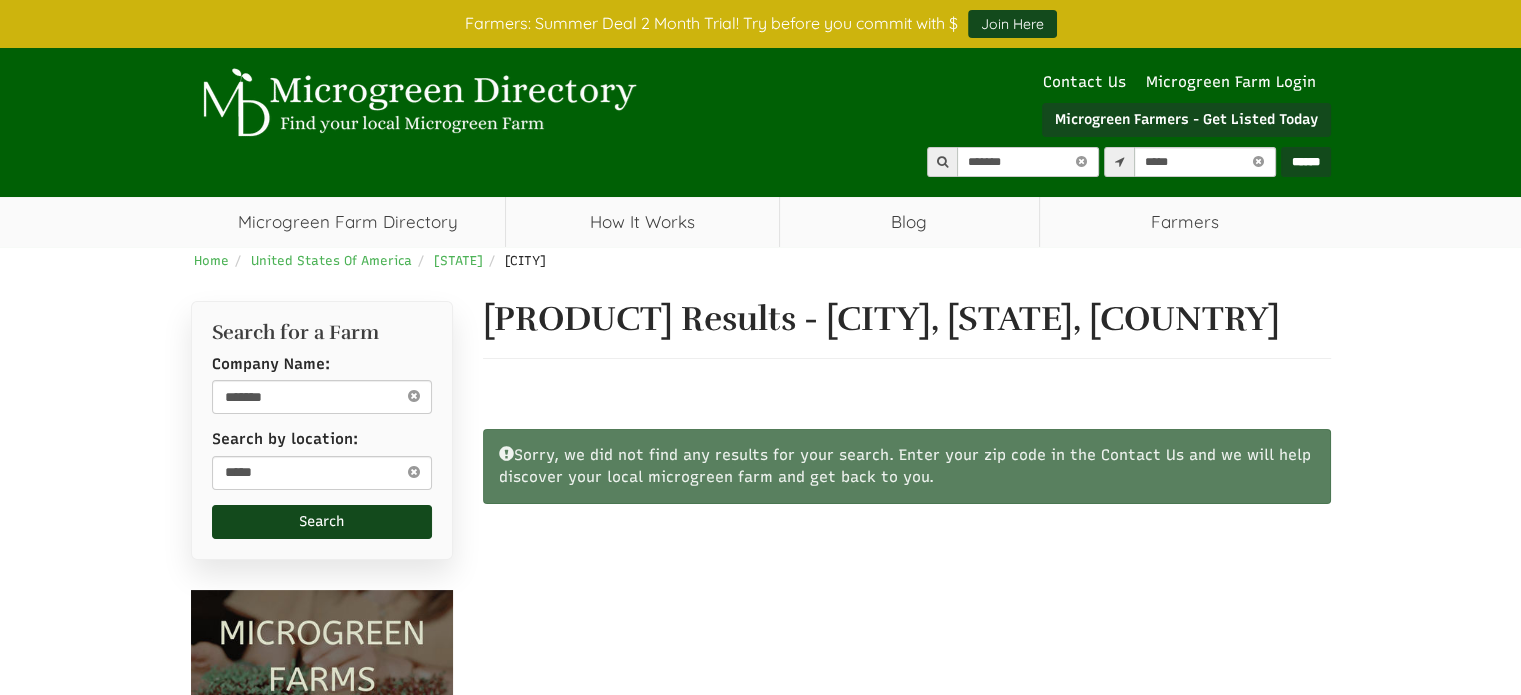 select 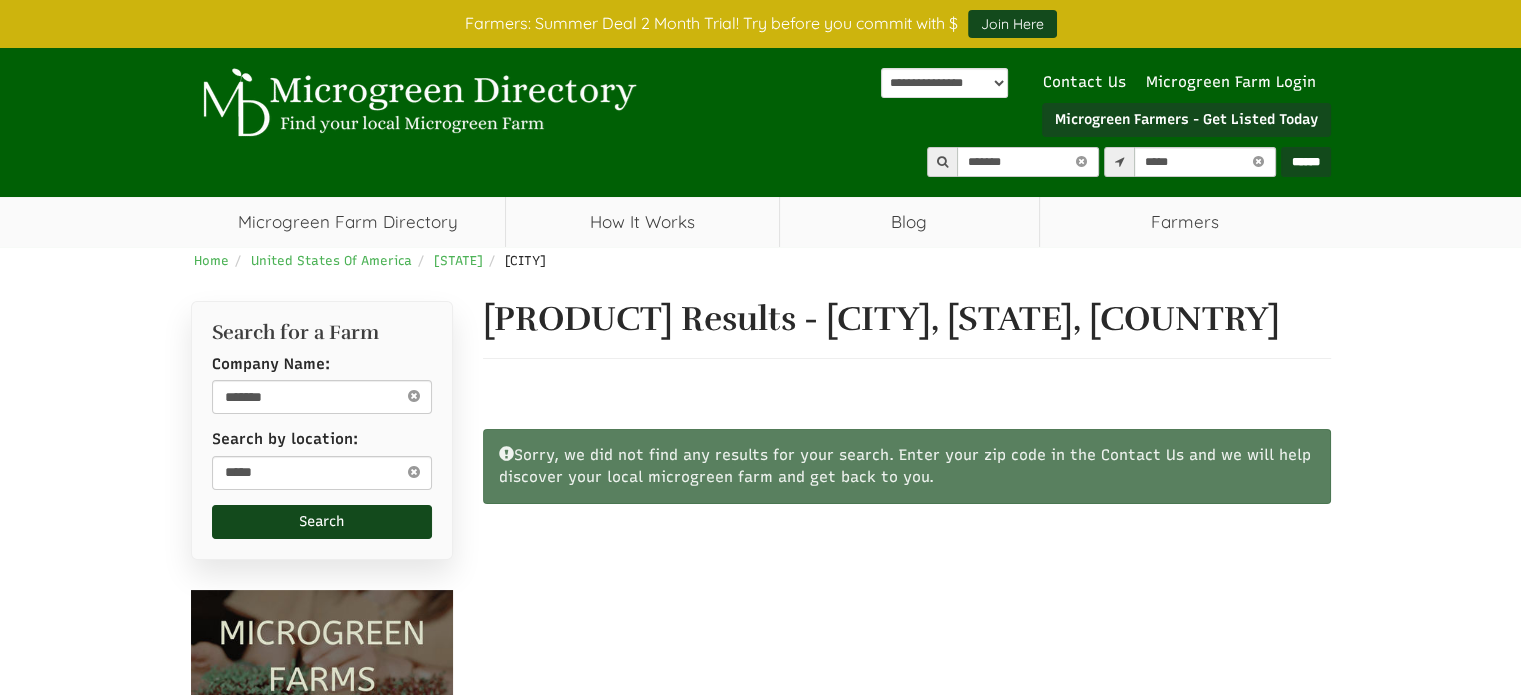 click at bounding box center [1258, 162] 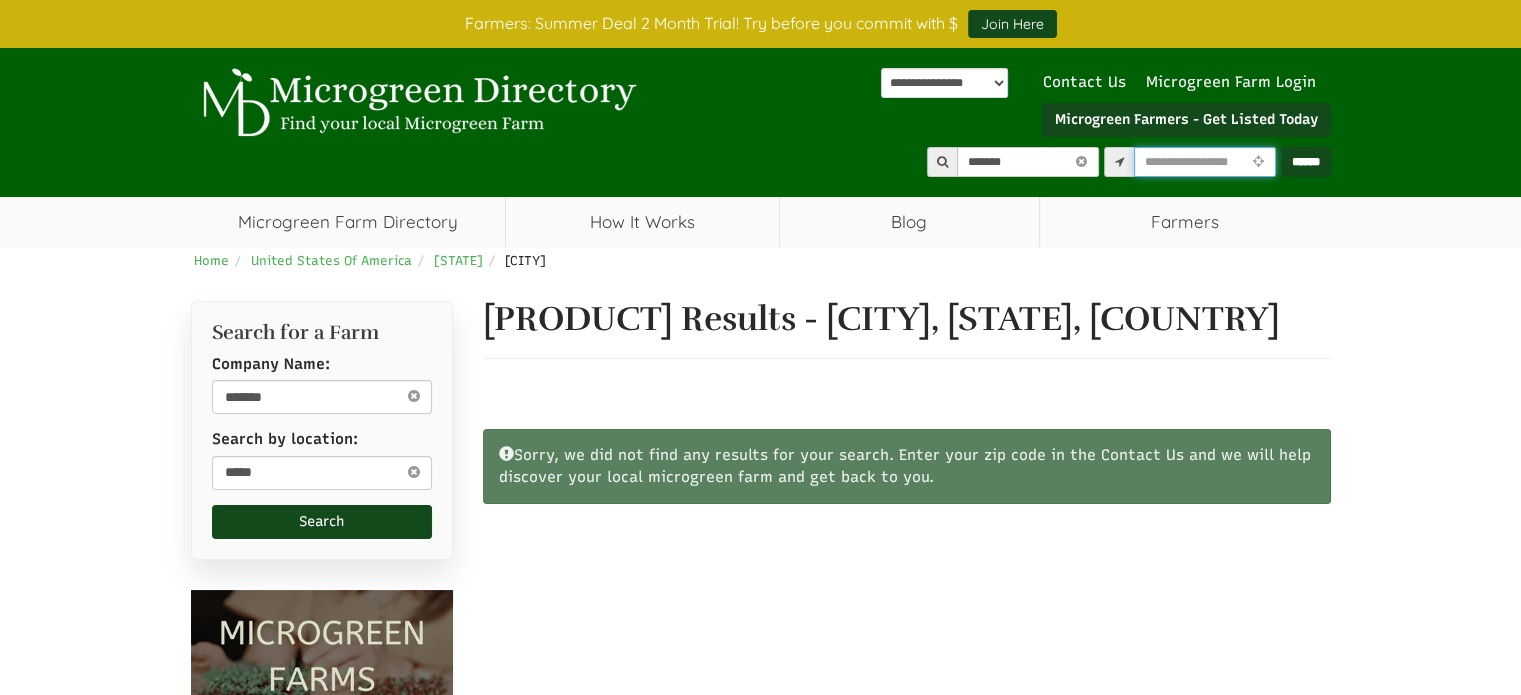 click at bounding box center (1205, 162) 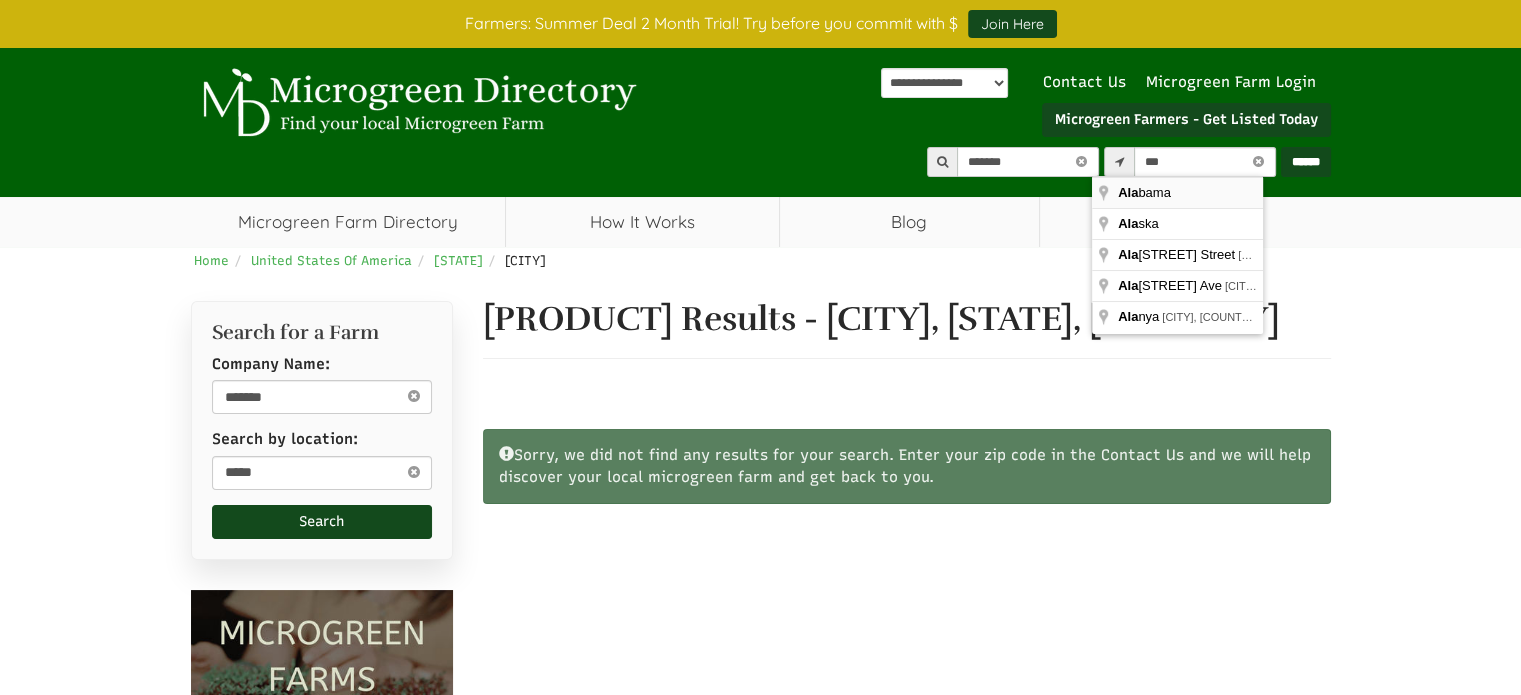 type on "*******" 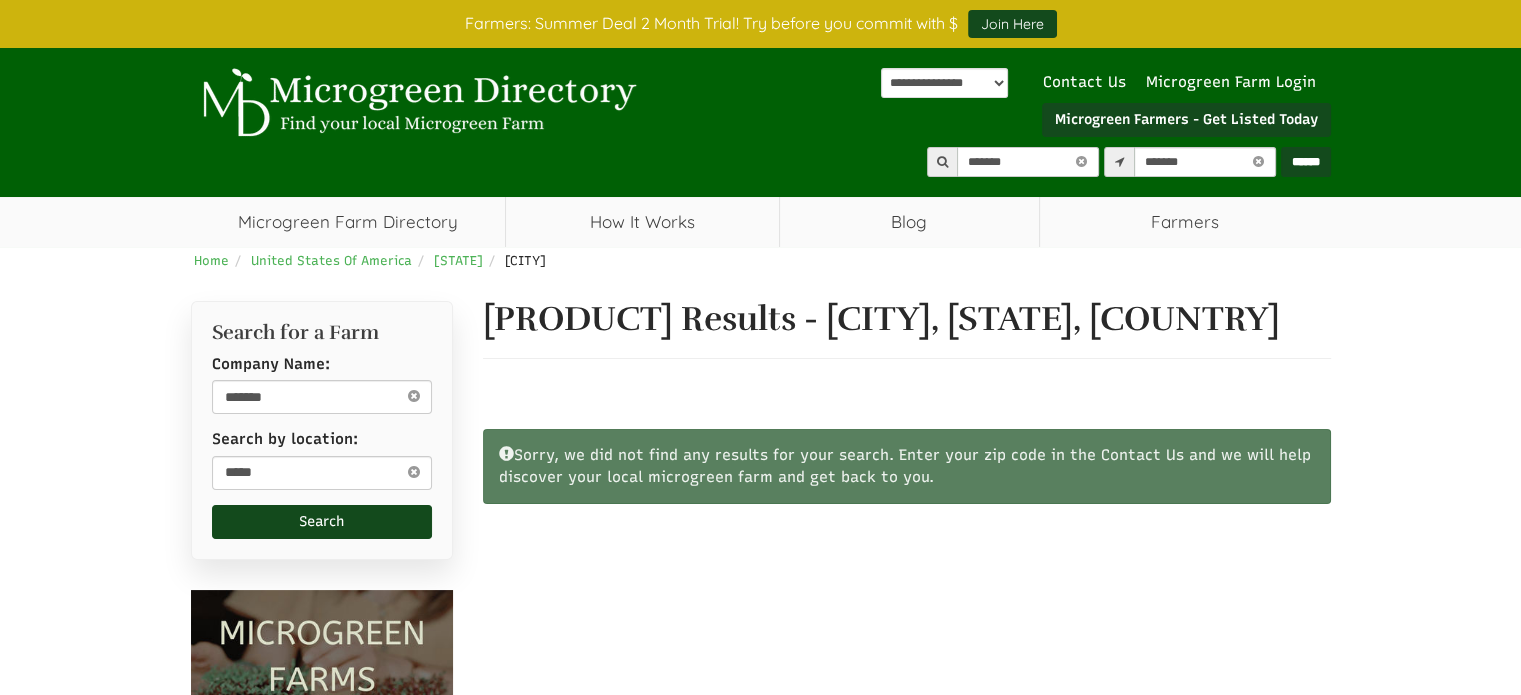 click on "******" at bounding box center (1306, 162) 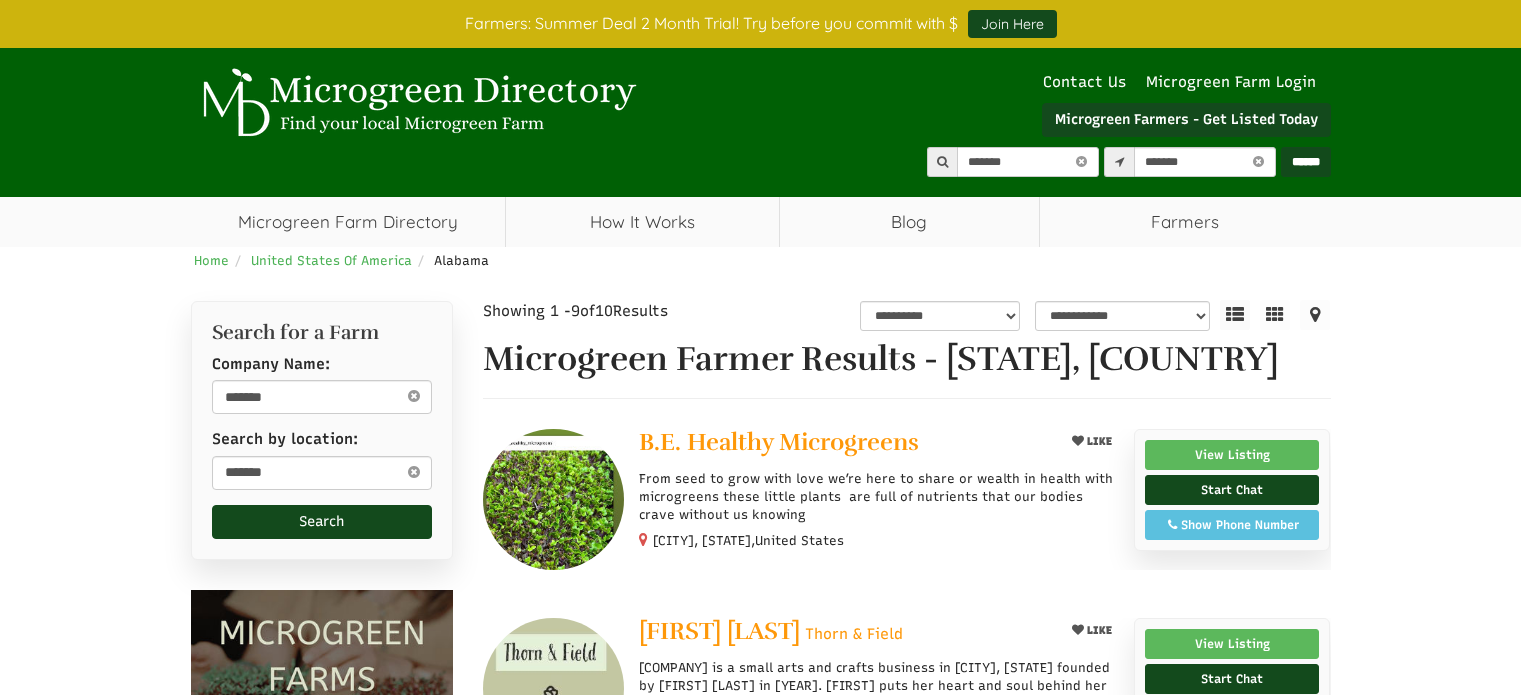 scroll, scrollTop: 0, scrollLeft: 0, axis: both 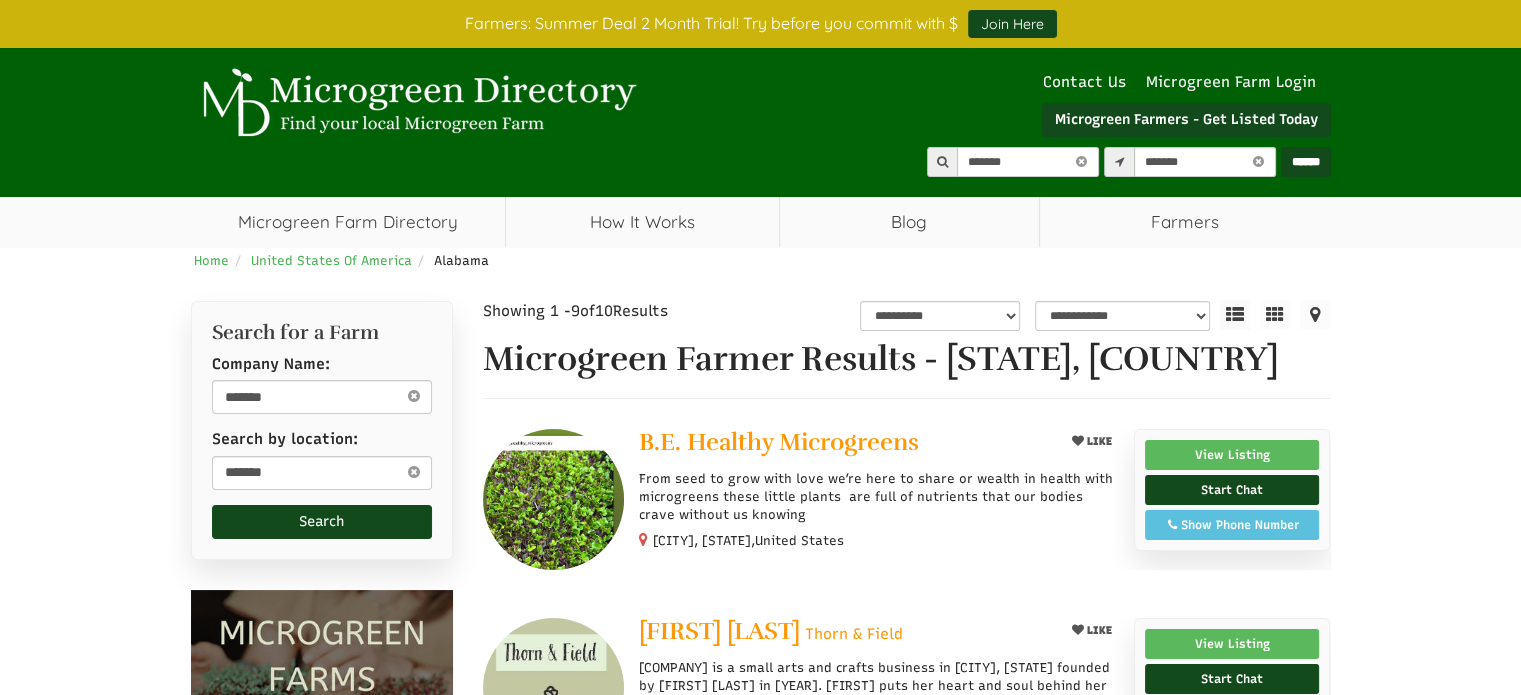 select 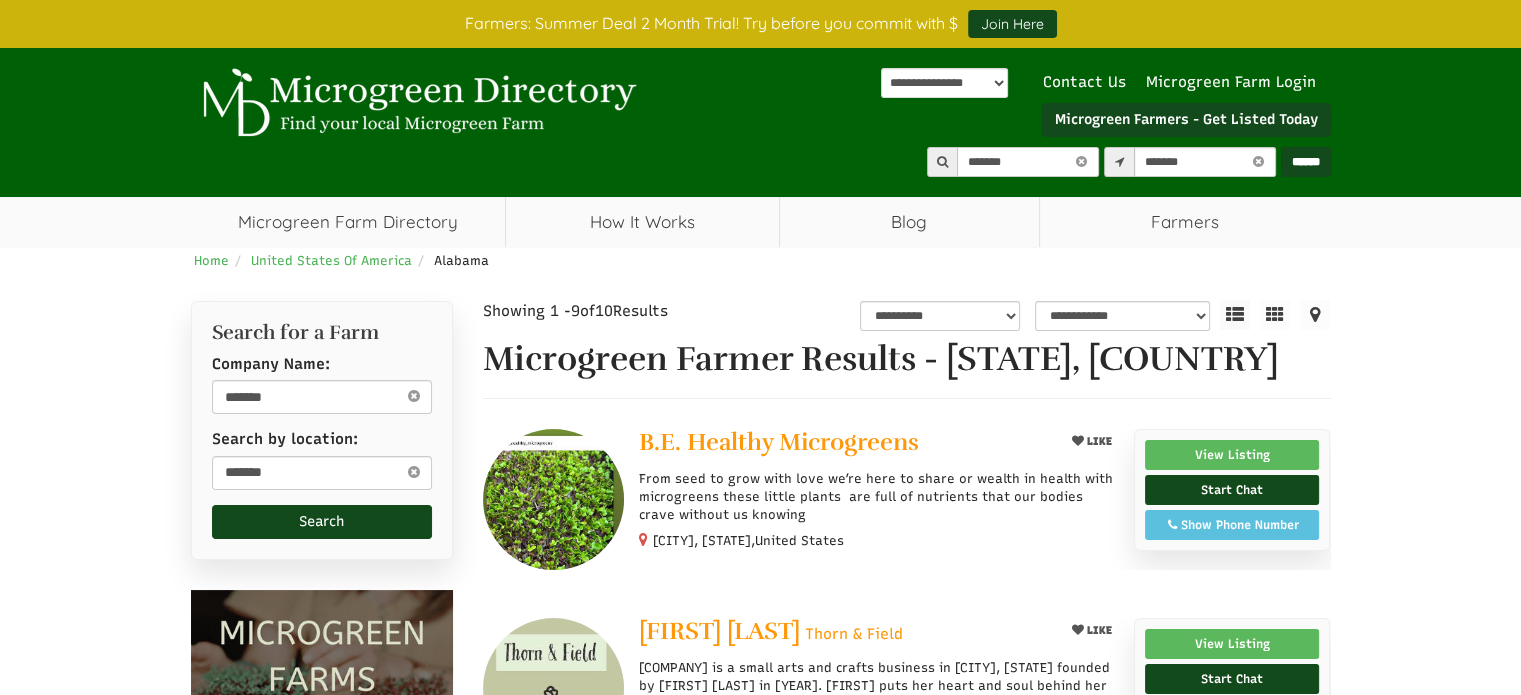click at bounding box center (1081, 162) 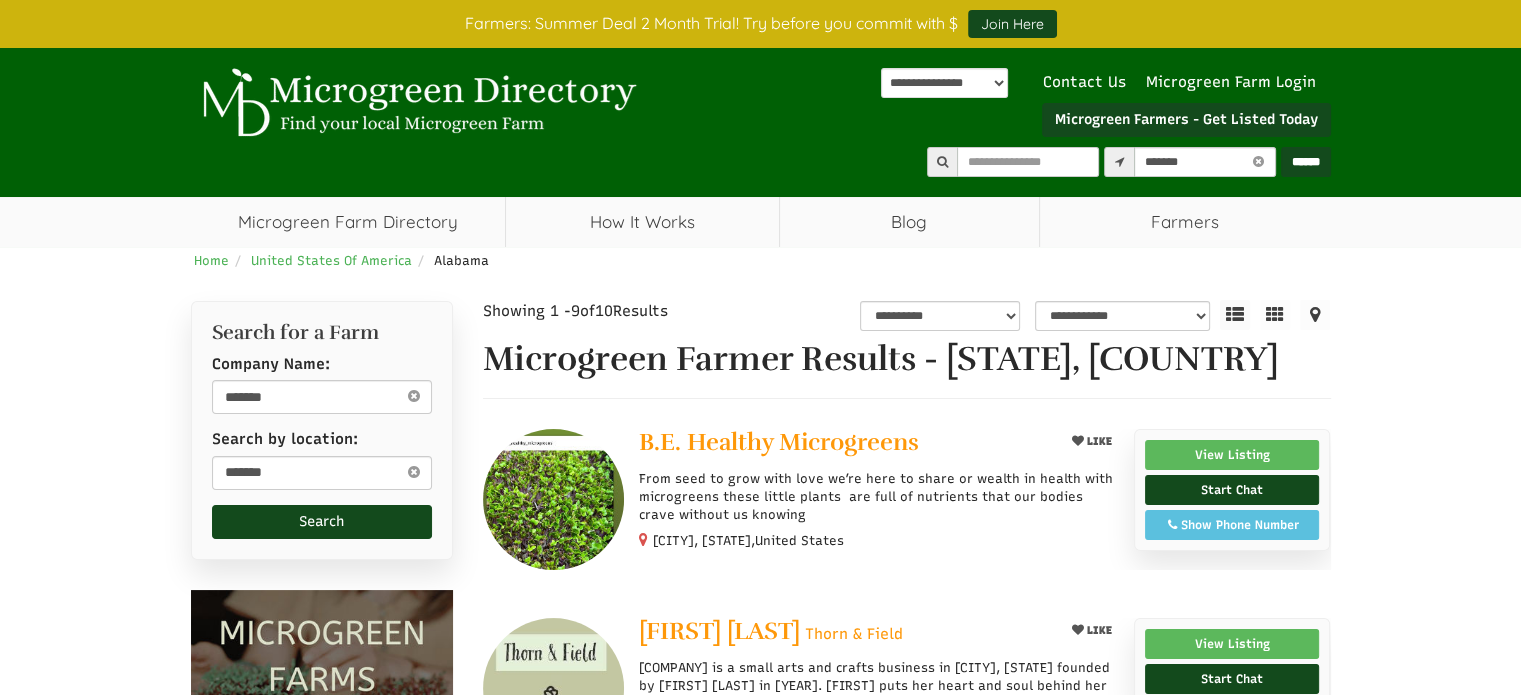 click on "******" at bounding box center (1306, 162) 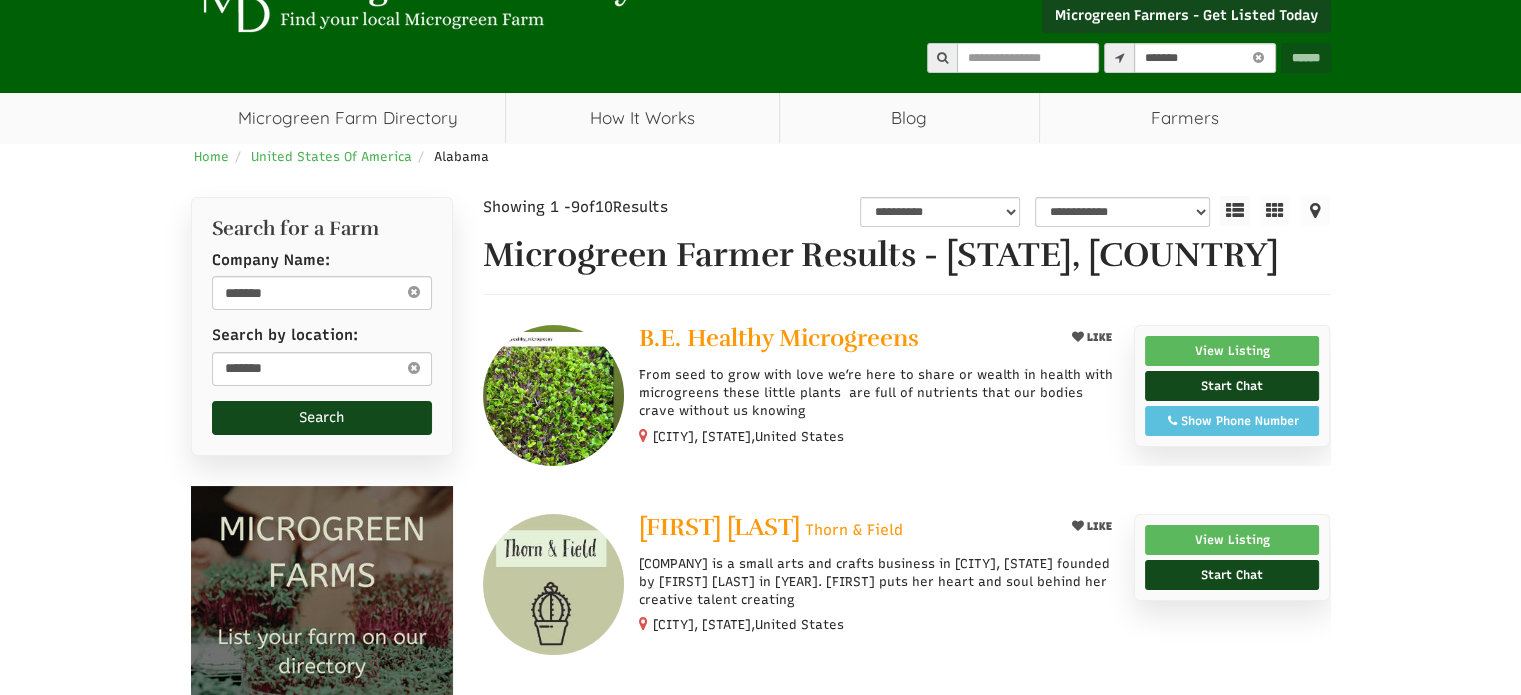 scroll, scrollTop: 215, scrollLeft: 0, axis: vertical 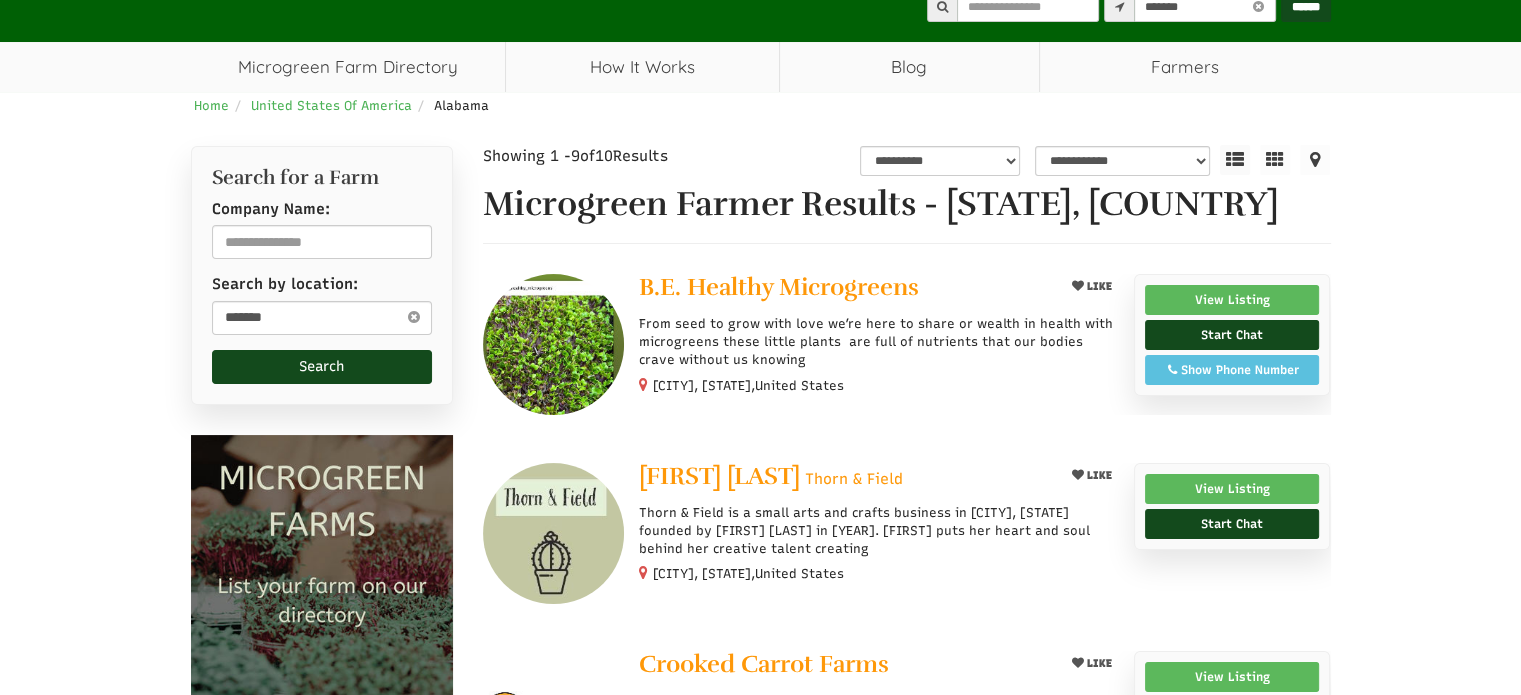 select 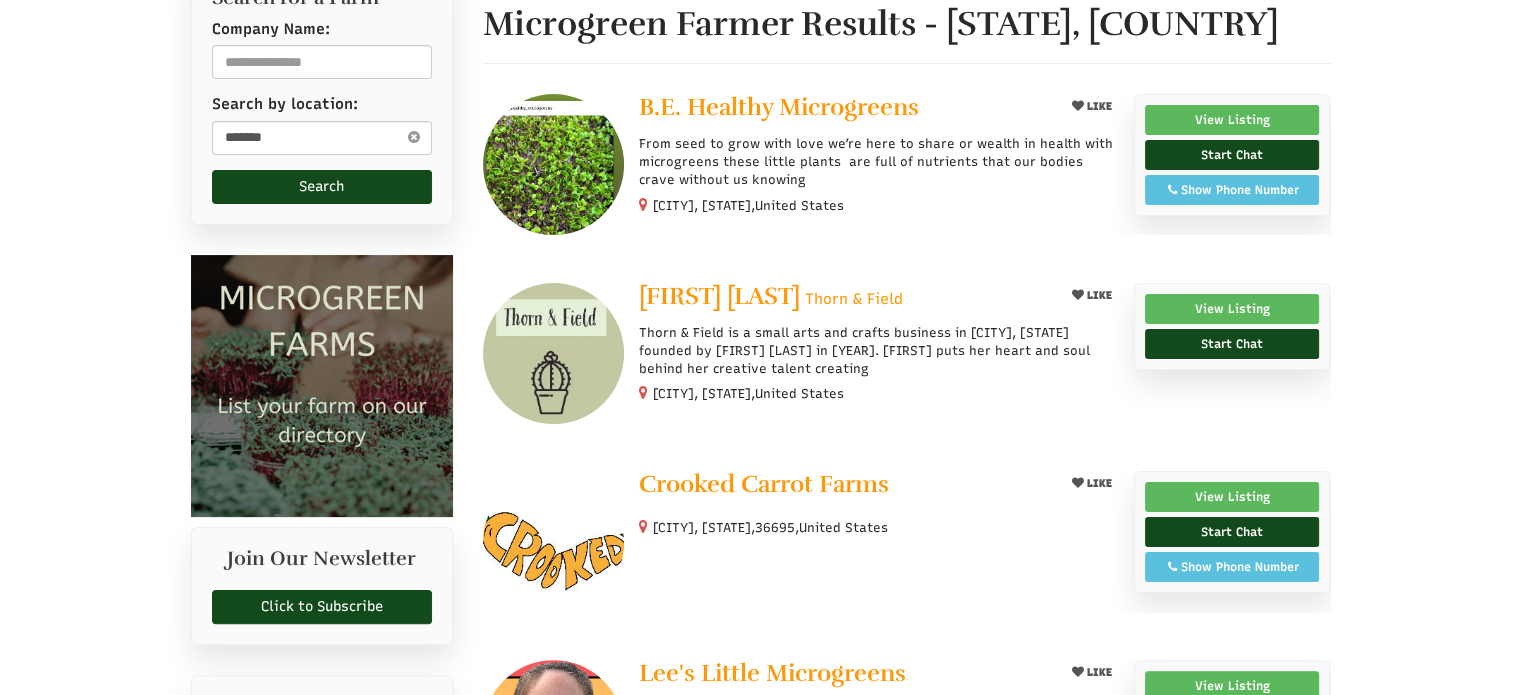 scroll, scrollTop: 328, scrollLeft: 0, axis: vertical 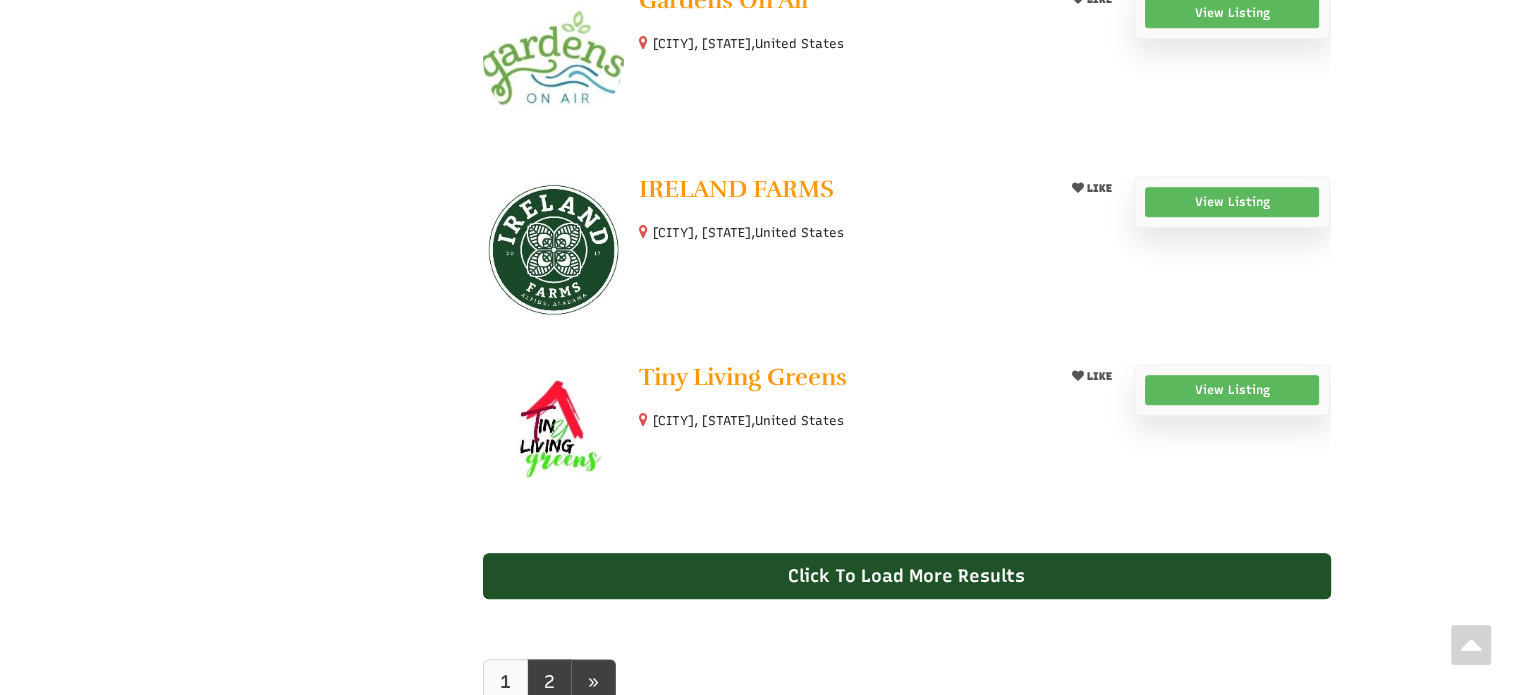 click on "Click To Load More Results" at bounding box center (907, 576) 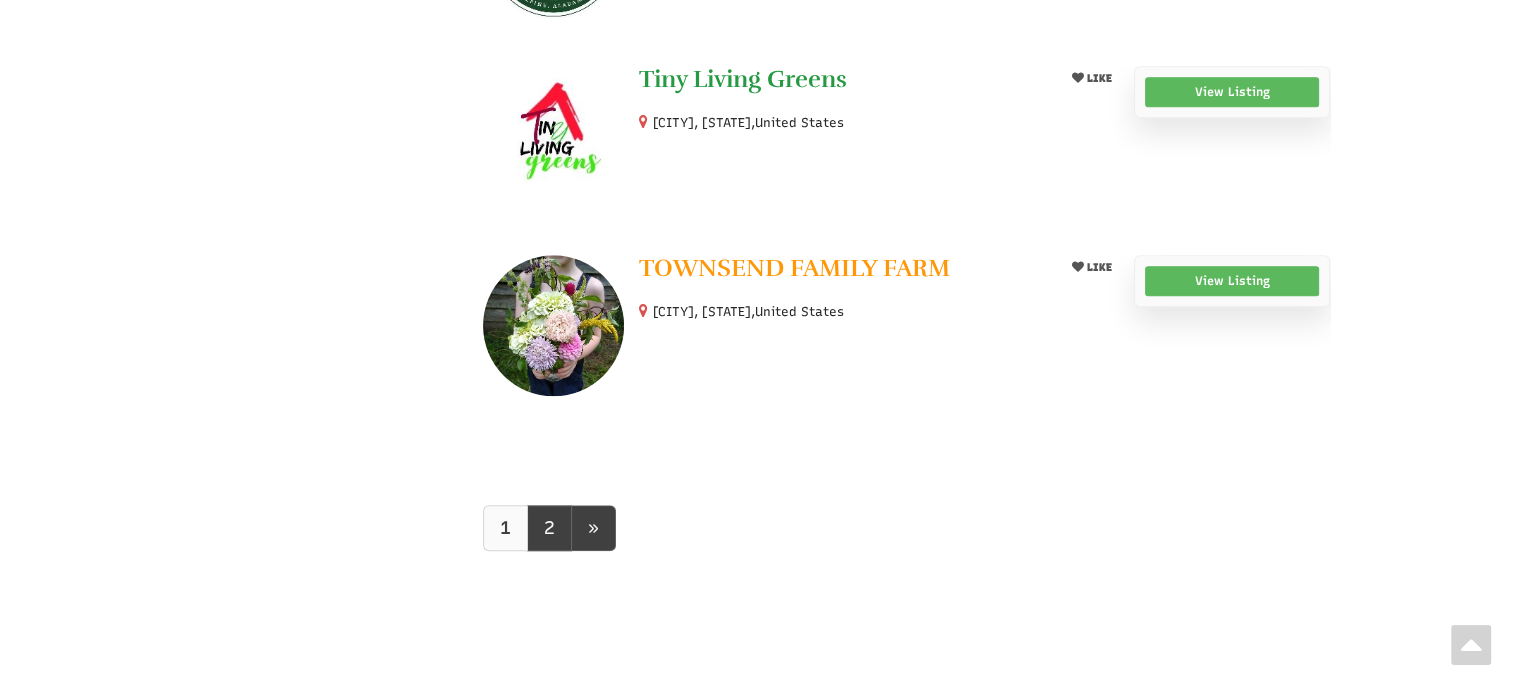 scroll, scrollTop: 1876, scrollLeft: 0, axis: vertical 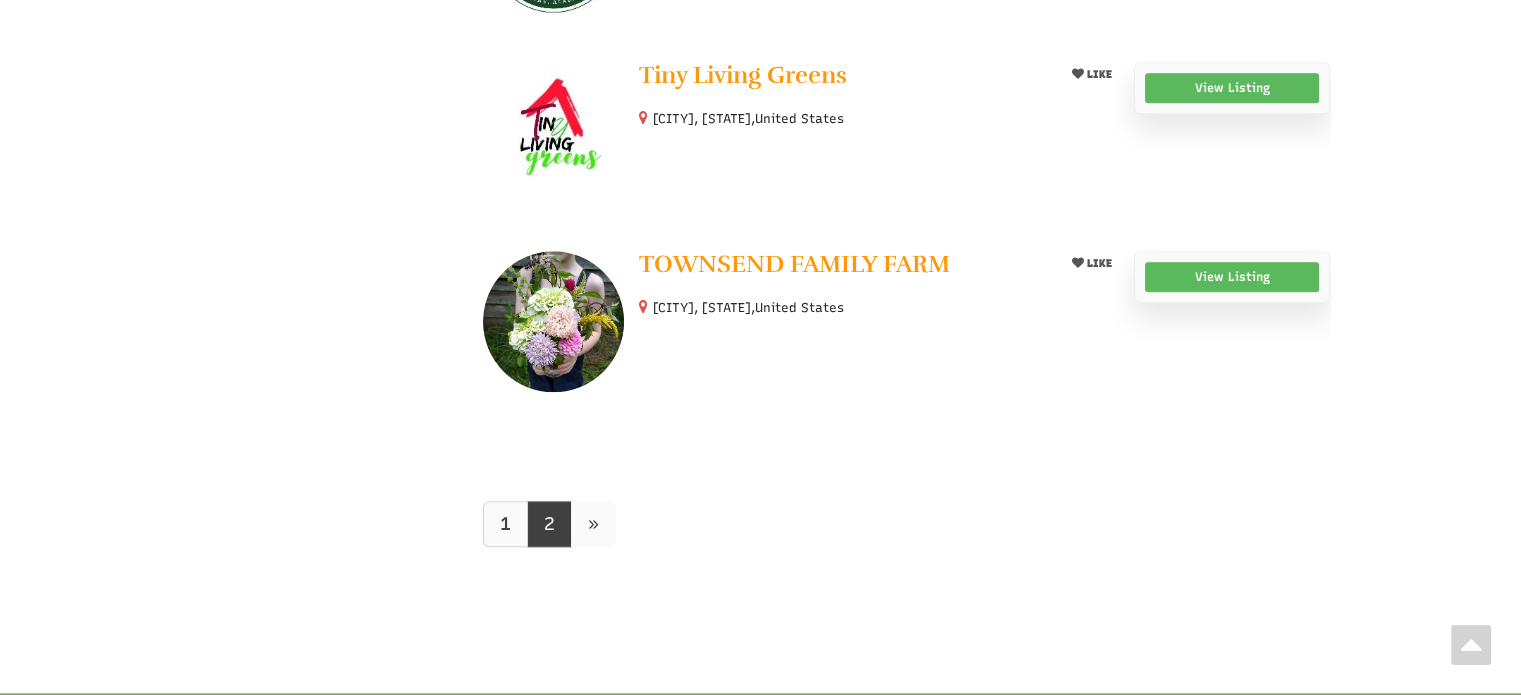 click on "»" at bounding box center (593, 524) 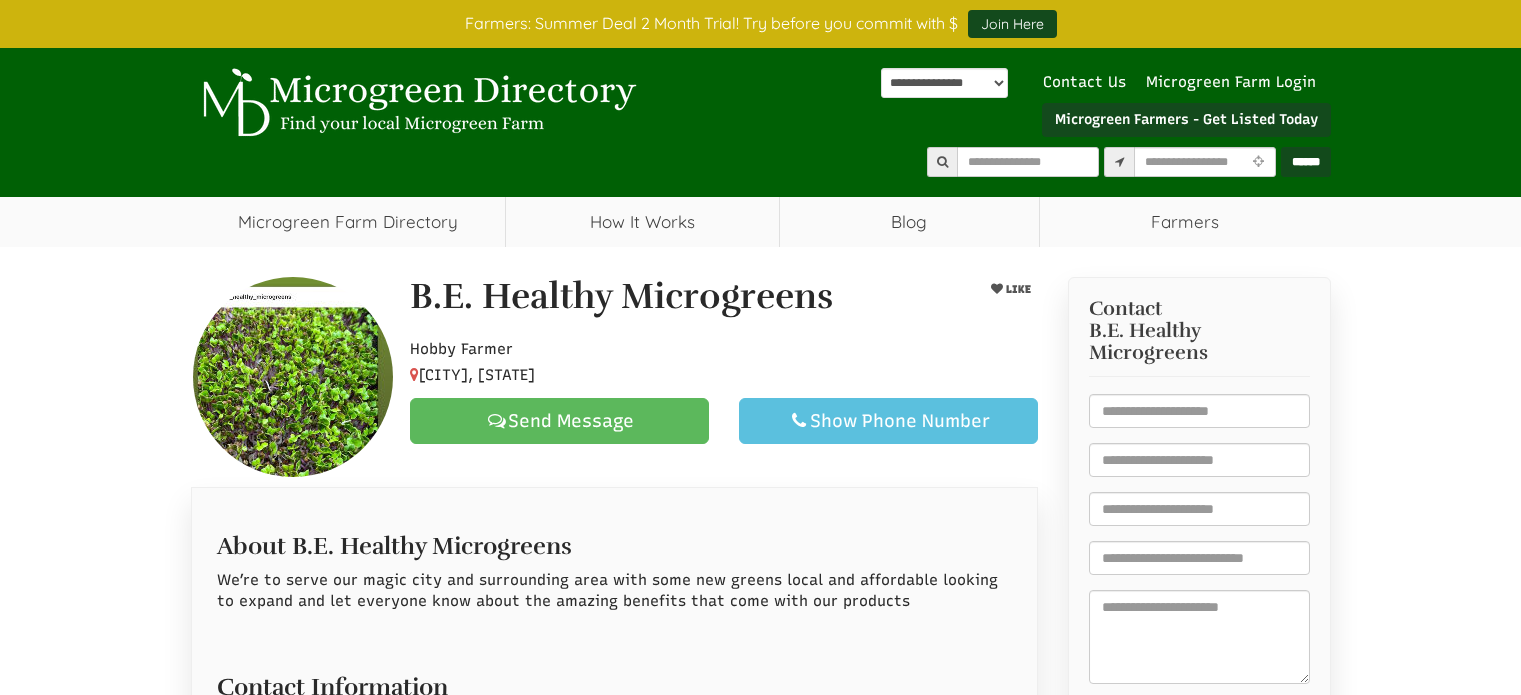 scroll, scrollTop: 0, scrollLeft: 0, axis: both 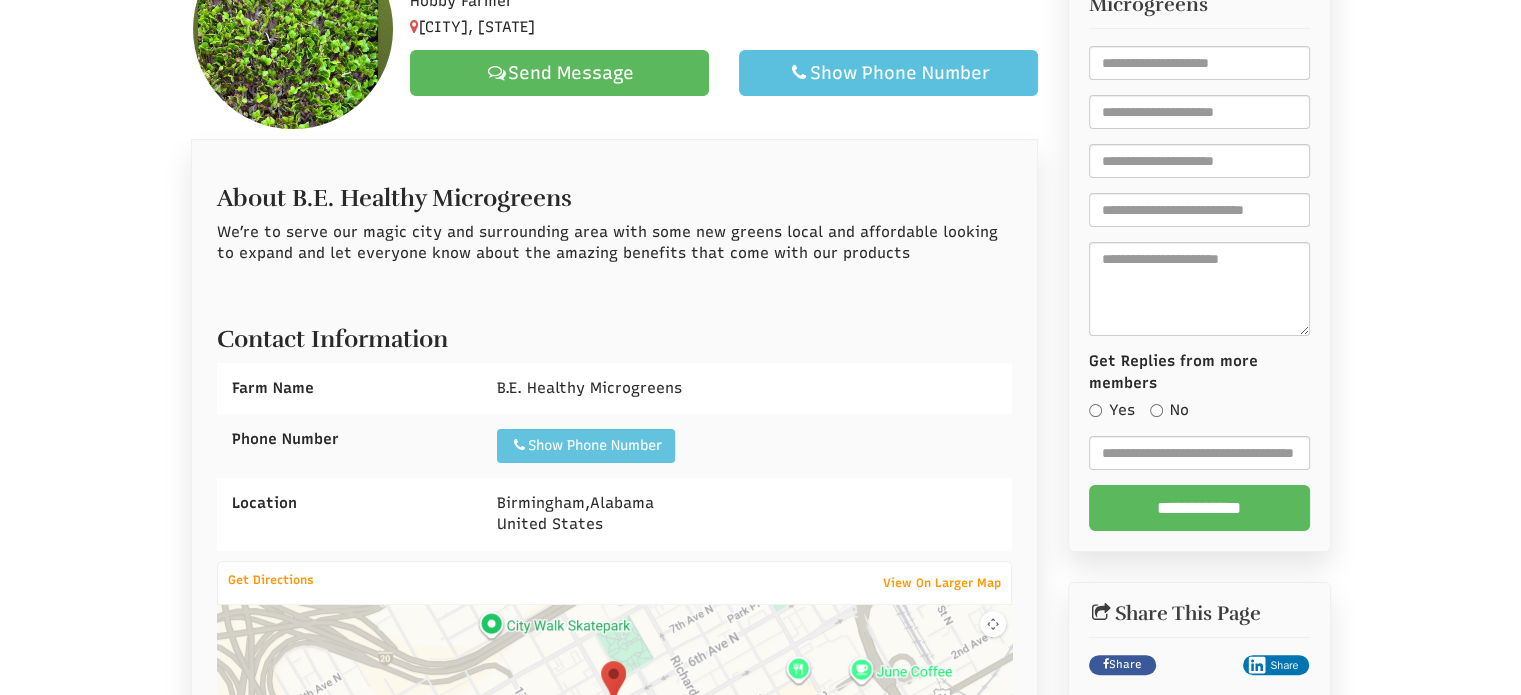 click on "Show Phone Number
Call:  United States 2059108716" at bounding box center [586, 446] 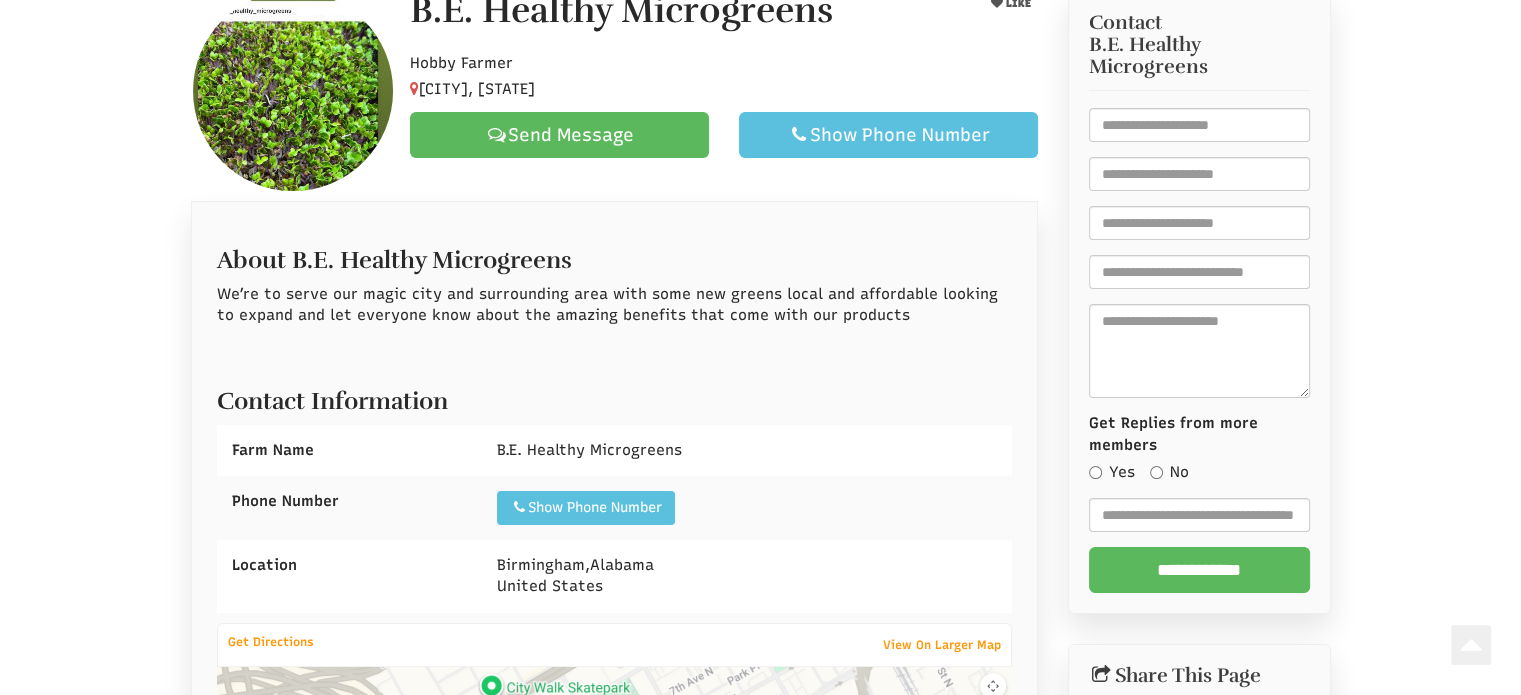 scroll, scrollTop: 284, scrollLeft: 0, axis: vertical 